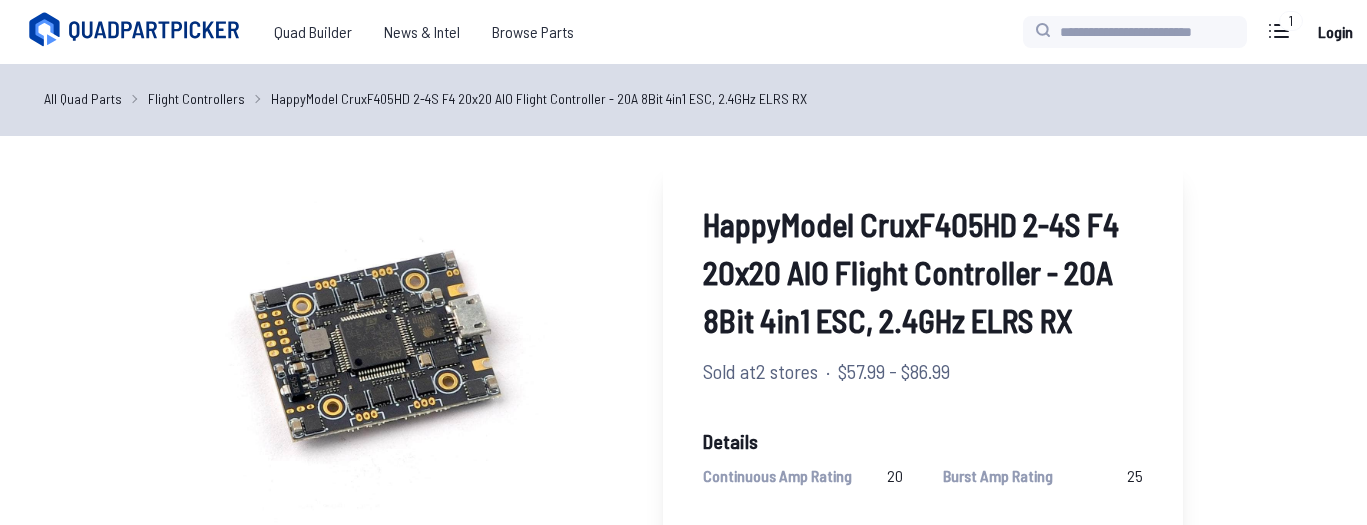 scroll, scrollTop: 0, scrollLeft: 0, axis: both 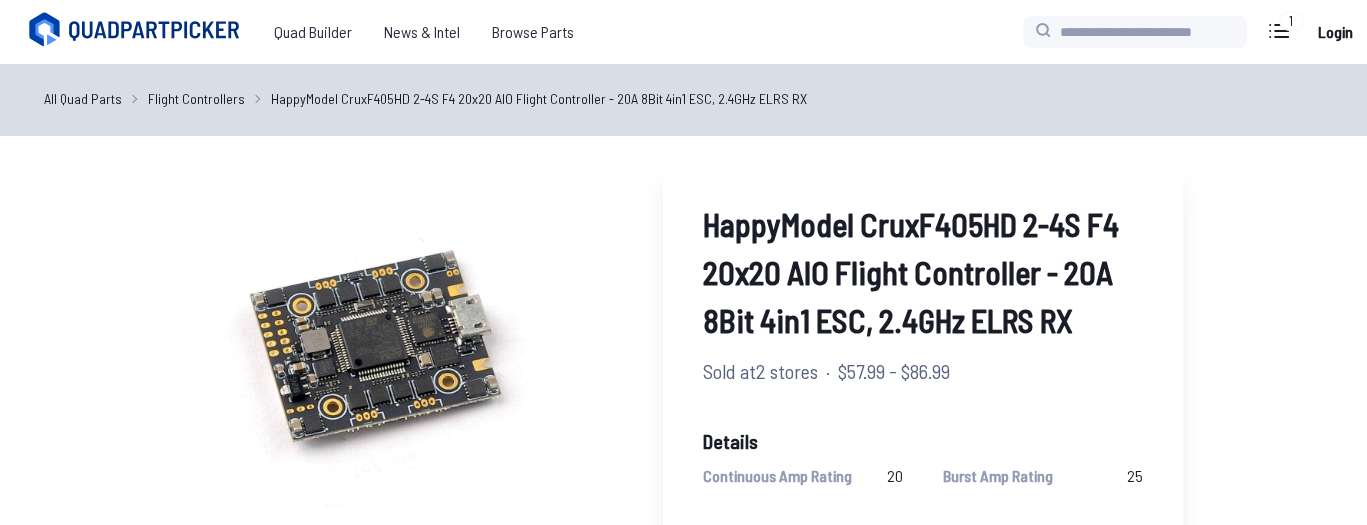 click on "All Quad Parts" at bounding box center [83, 98] 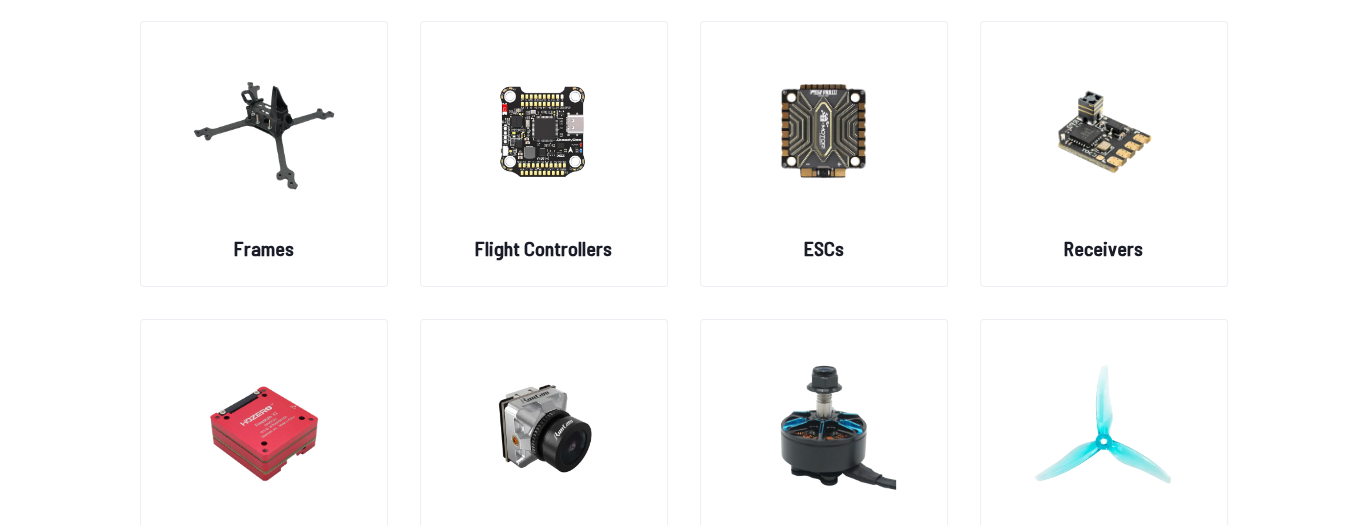scroll, scrollTop: 200, scrollLeft: 0, axis: vertical 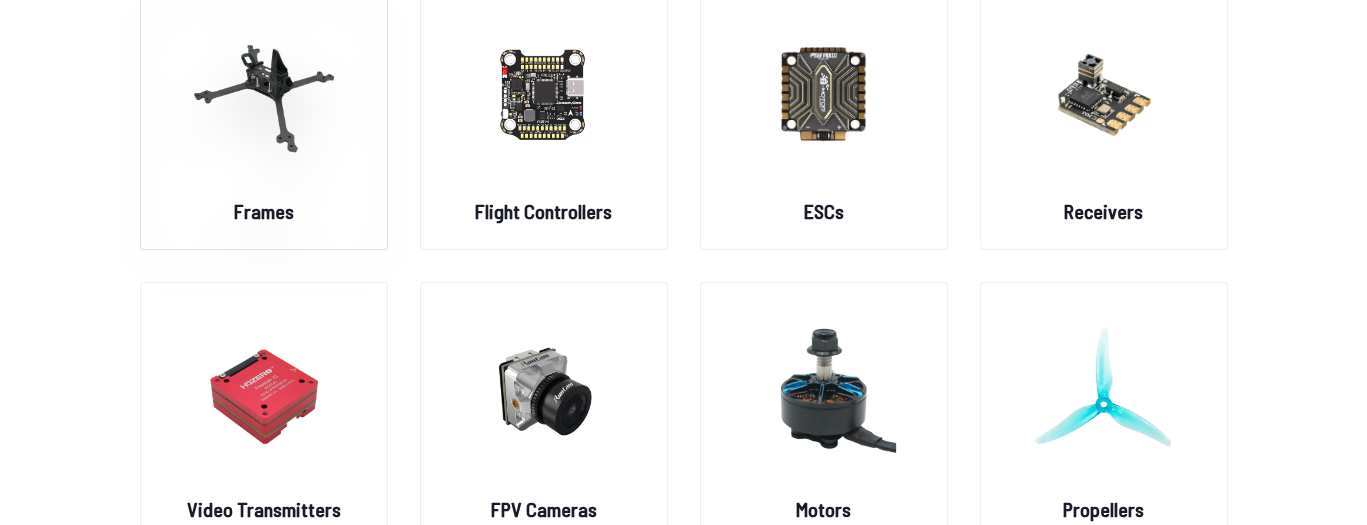 click on "Frames" at bounding box center (264, 211) 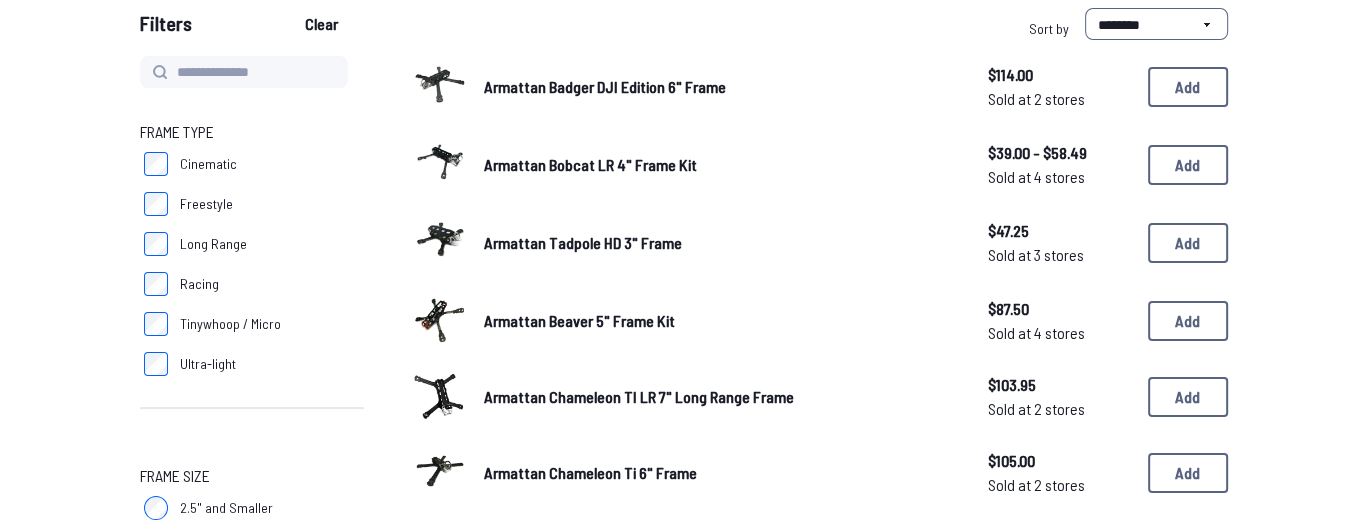 scroll, scrollTop: 0, scrollLeft: 0, axis: both 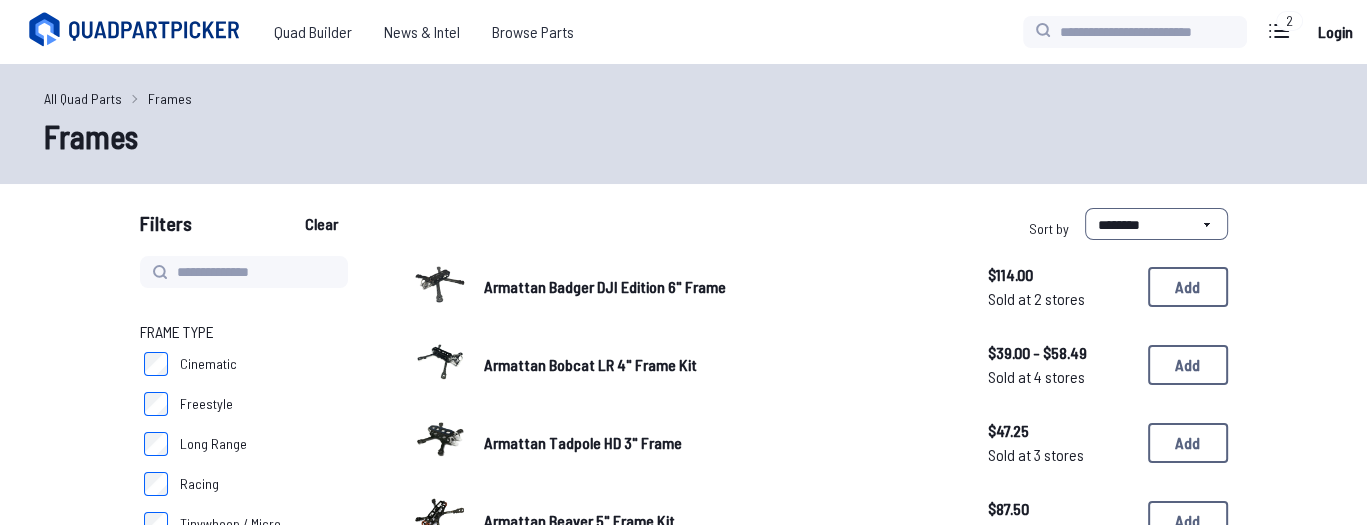 click on "Filters Clear" at bounding box center (408, 228) 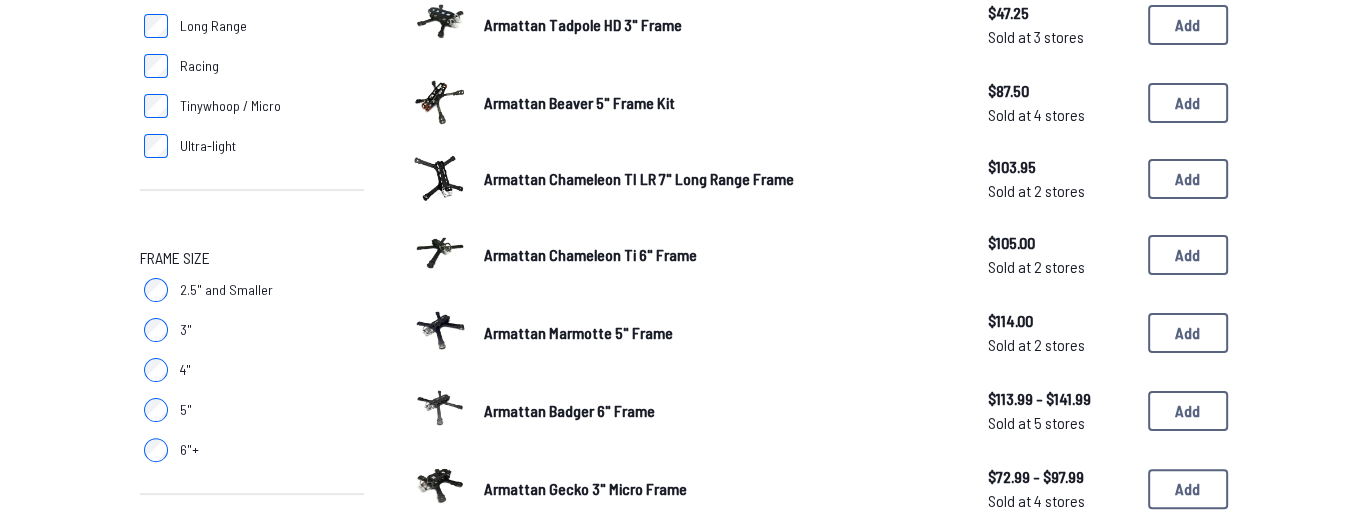 scroll, scrollTop: 440, scrollLeft: 0, axis: vertical 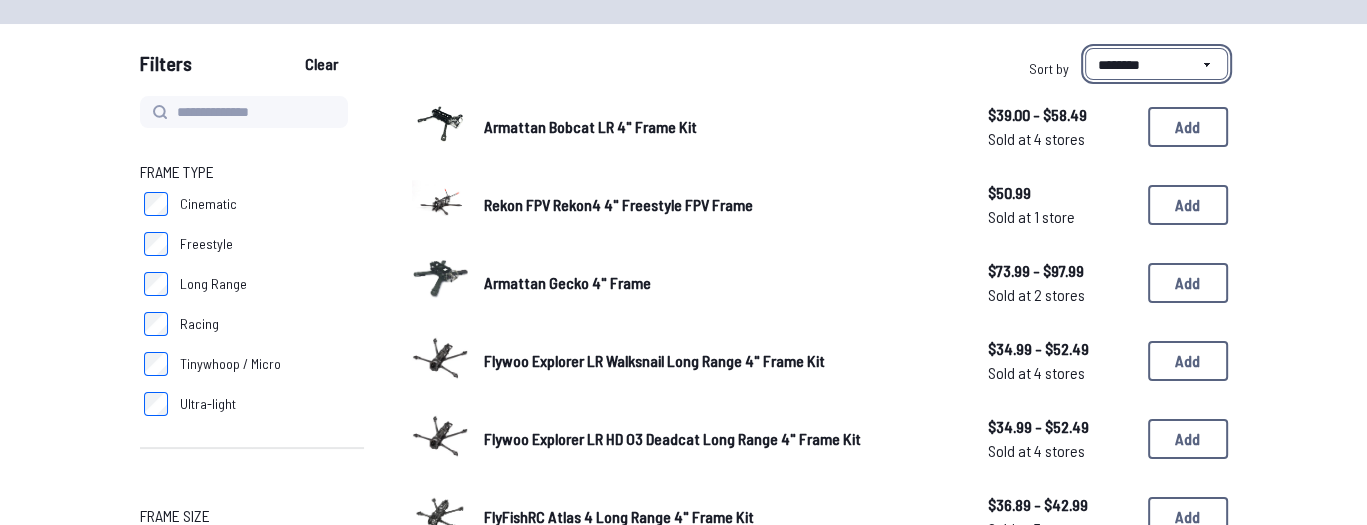 drag, startPoint x: 1132, startPoint y: 62, endPoint x: 1114, endPoint y: 71, distance: 20.12461 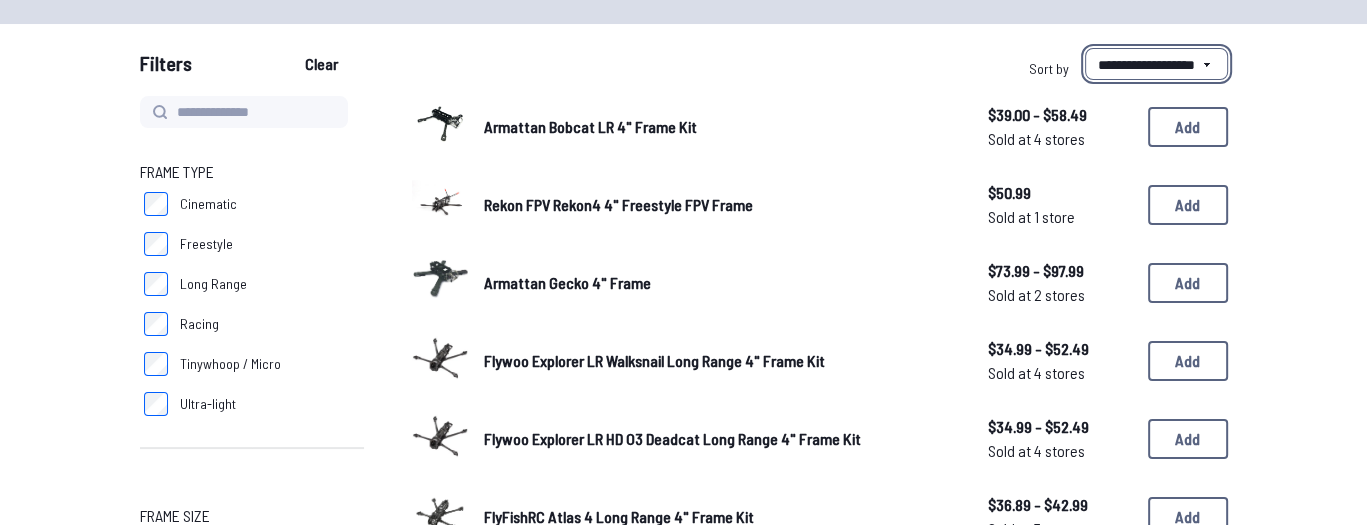 click on "**********" at bounding box center (1156, 64) 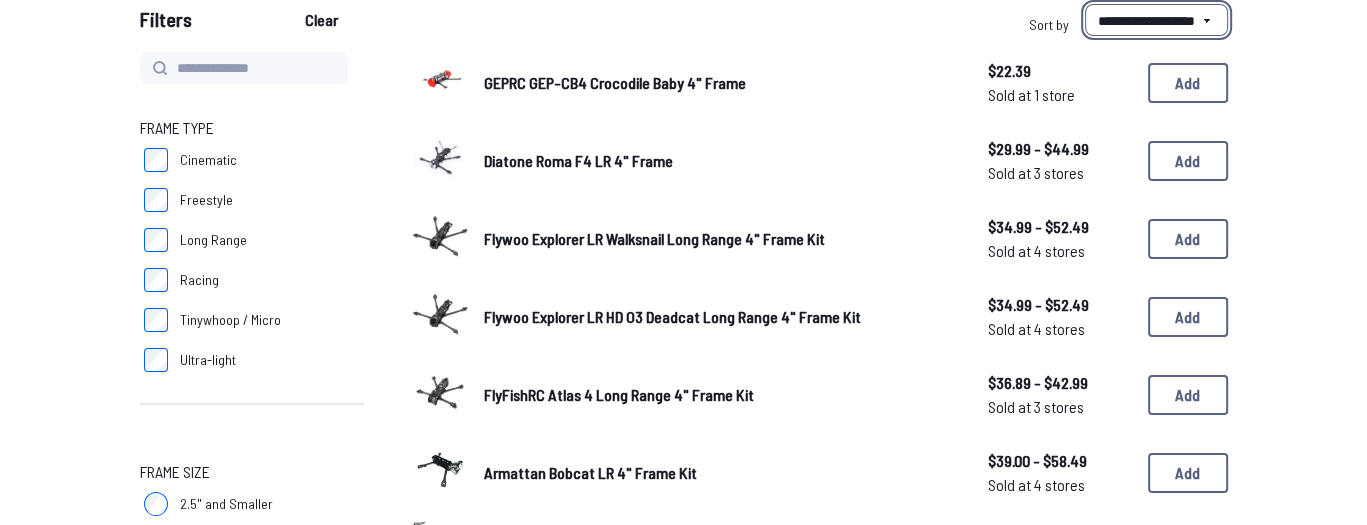 scroll, scrollTop: 200, scrollLeft: 0, axis: vertical 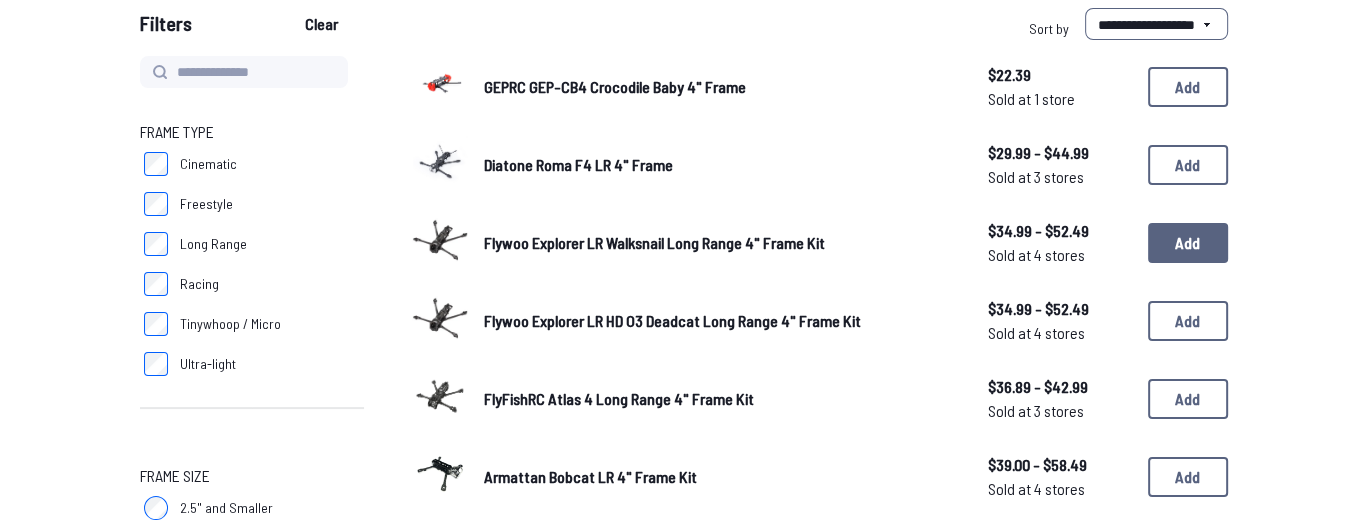 click on "Add" at bounding box center (1188, 243) 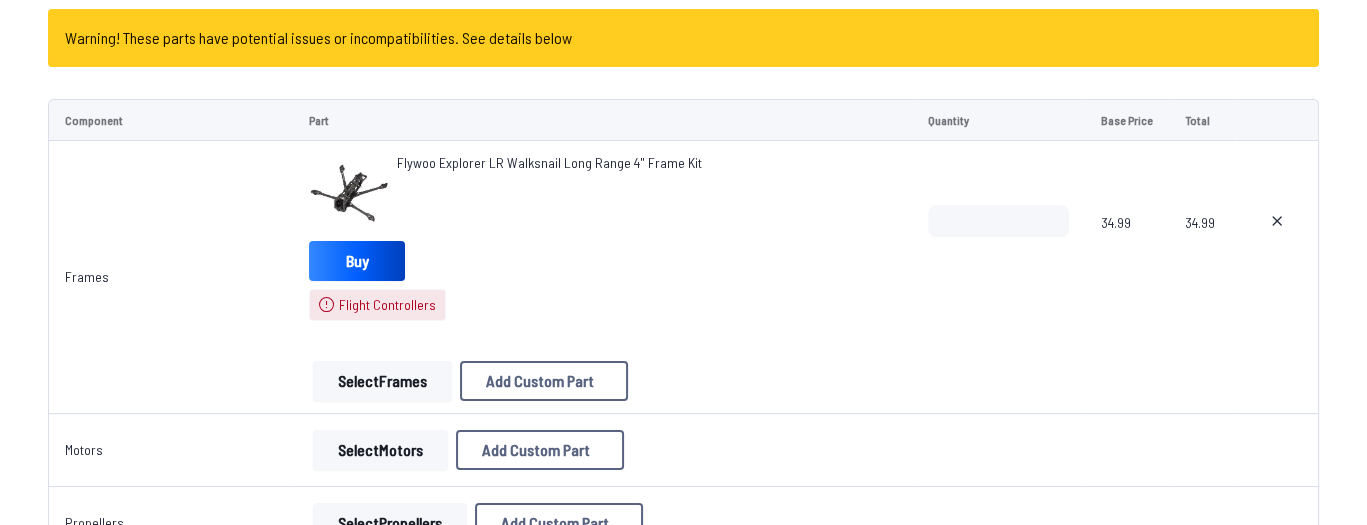 scroll, scrollTop: 280, scrollLeft: 0, axis: vertical 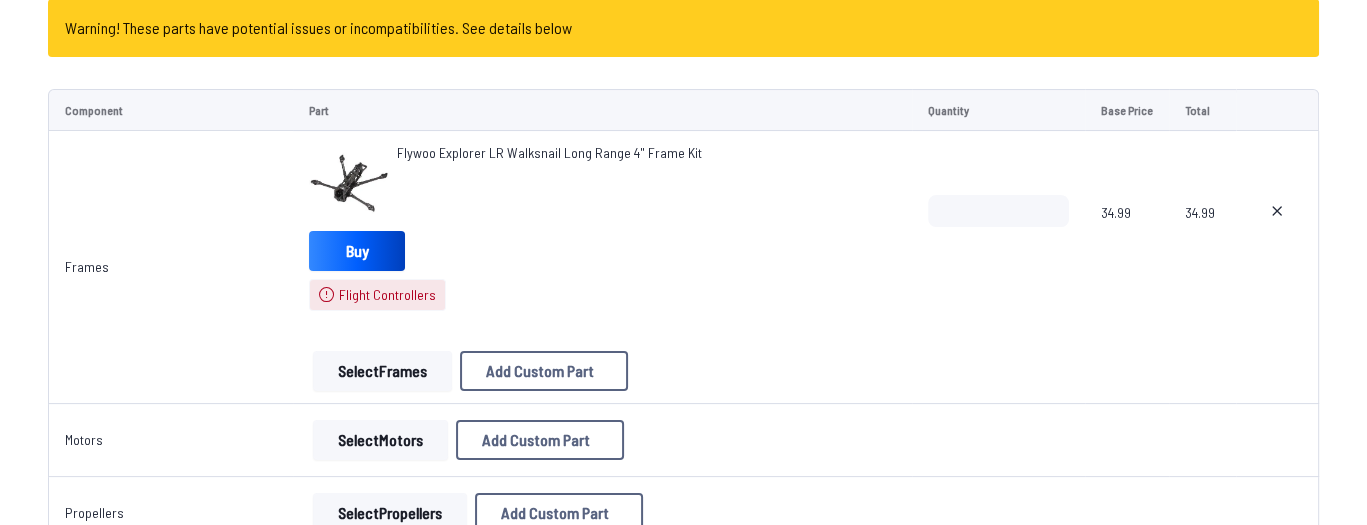 click on "Flywoo Explorer LR Walksnail Long Range 4" Frame Kit" at bounding box center (549, 152) 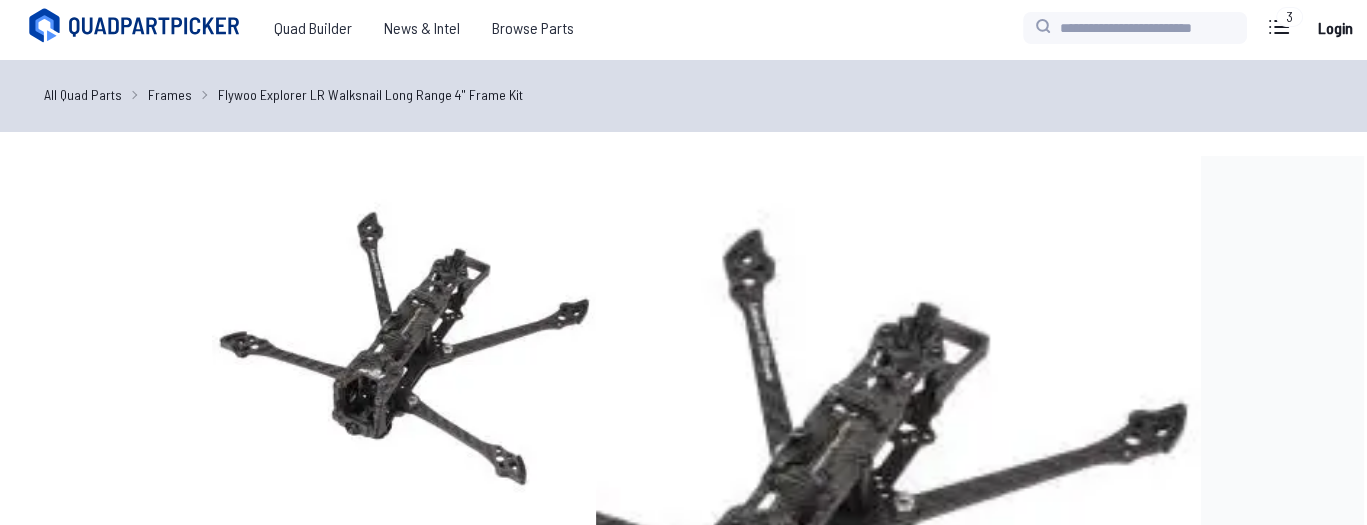 scroll, scrollTop: 0, scrollLeft: 0, axis: both 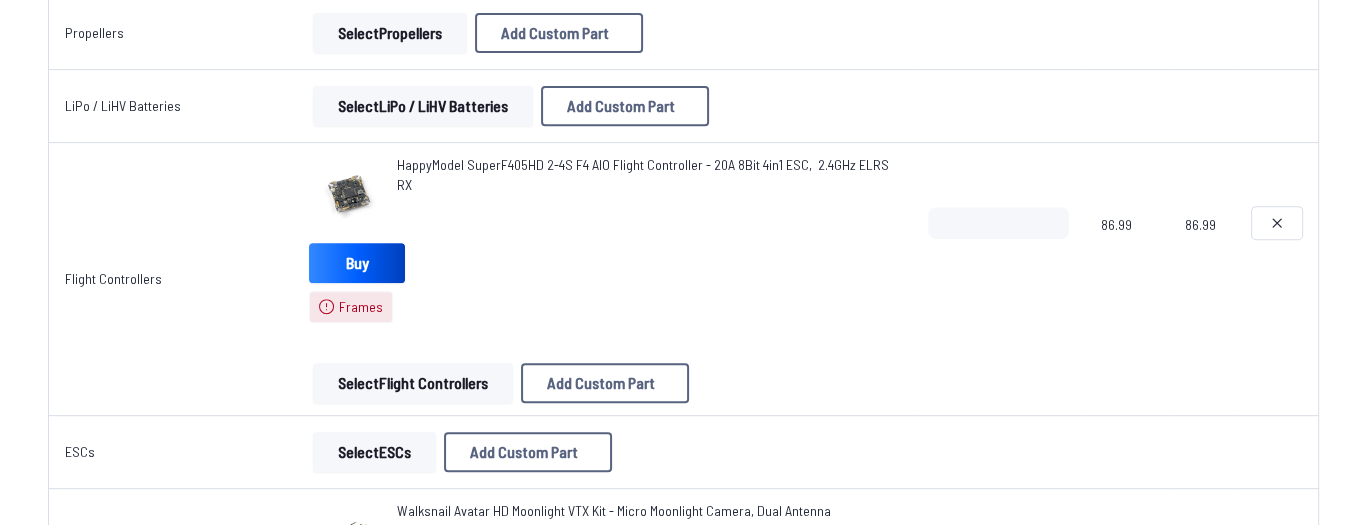 click at bounding box center (1277, 223) 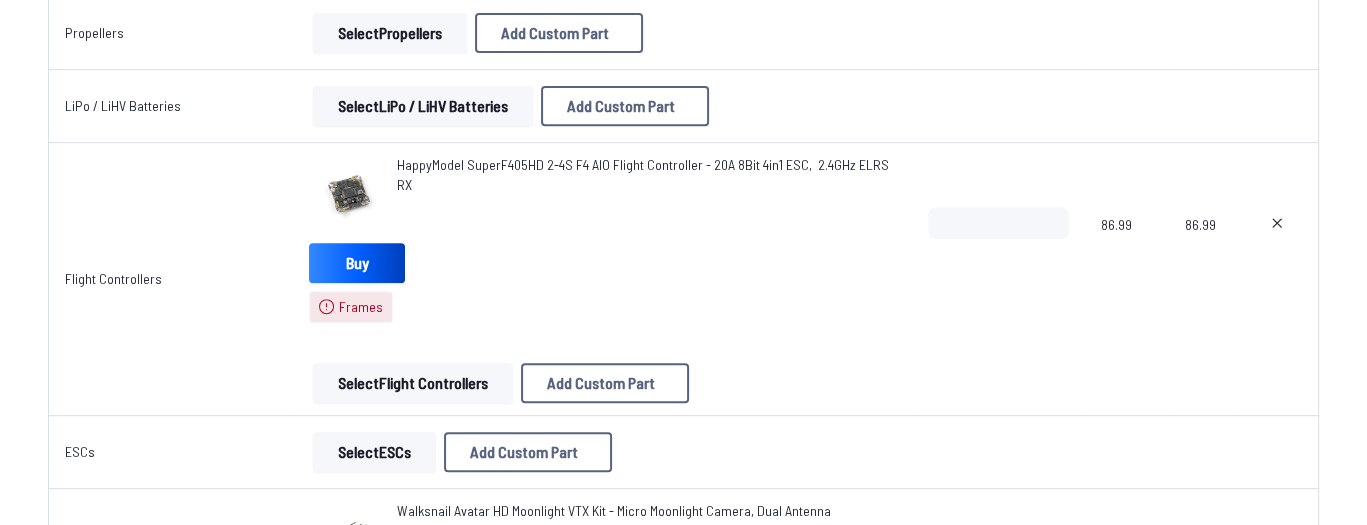 type on "**********" 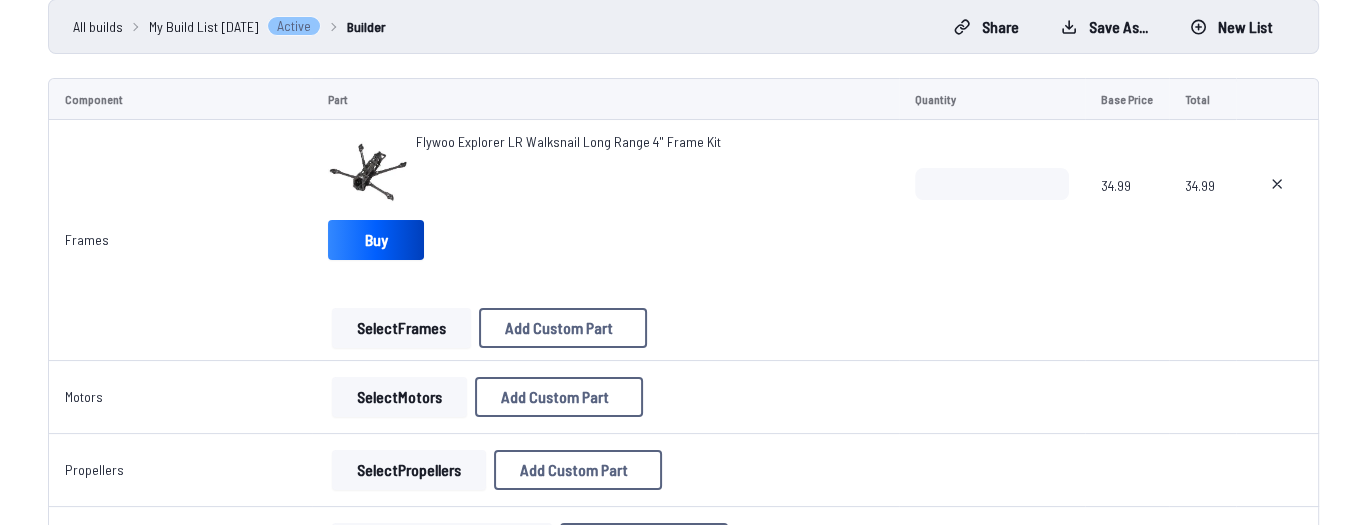 scroll, scrollTop: 182, scrollLeft: 0, axis: vertical 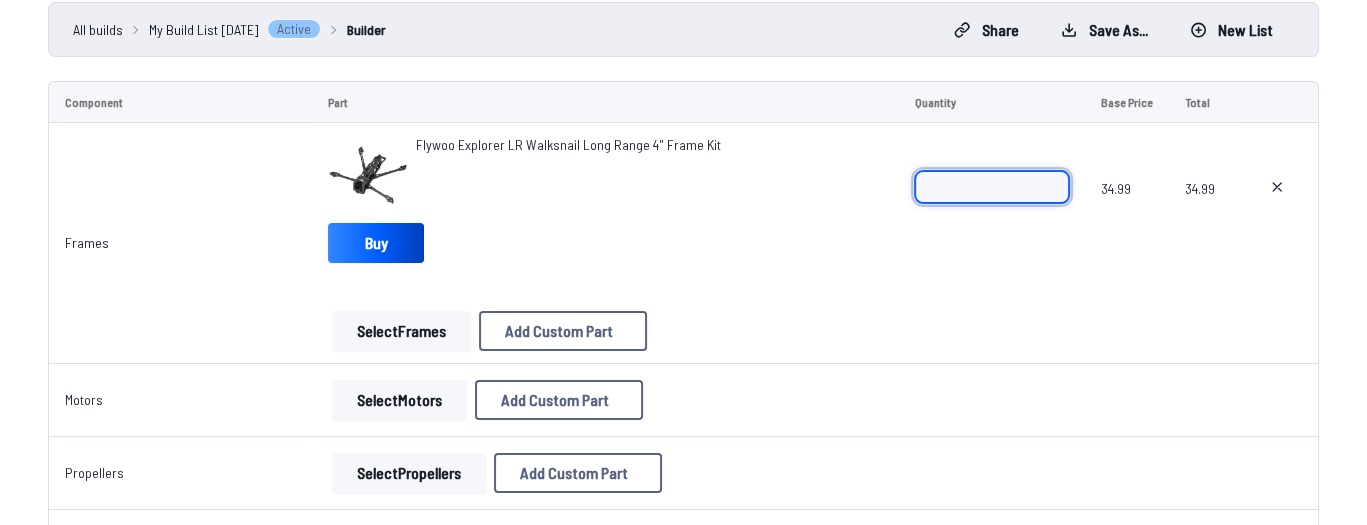 type on "*" 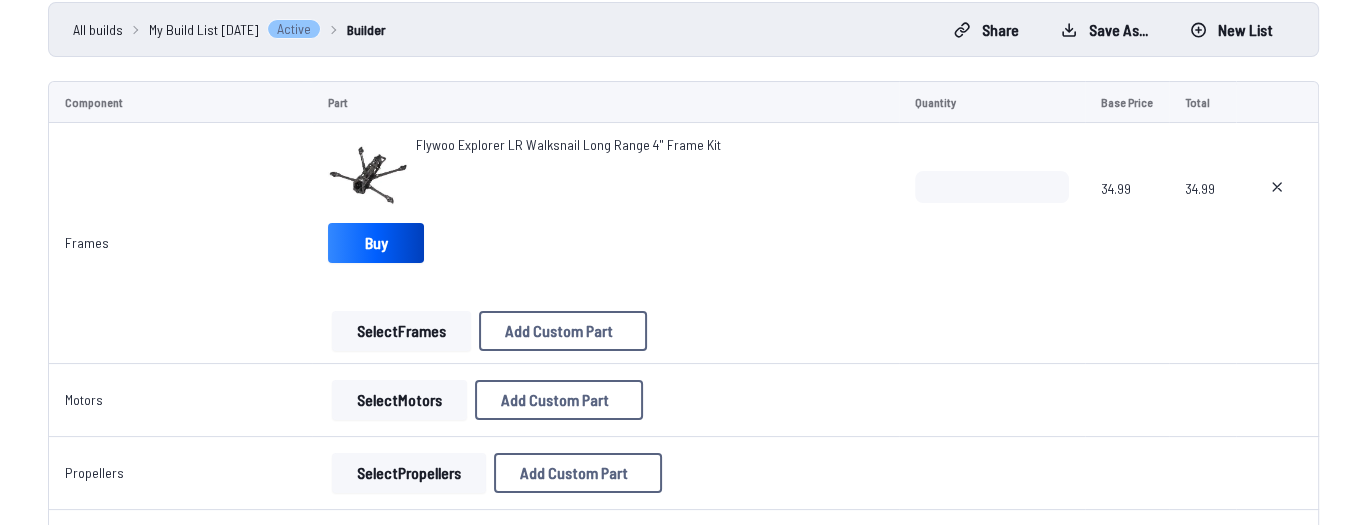 click on "Flywoo Explorer LR Walksnail Long Range 4" Frame Kit Buy Select  Frames Add Custom Part Add Custom Part Part name* Brand / Manufacturer Price * Link Category Cancel Add Custom Part" at bounding box center [605, 243] 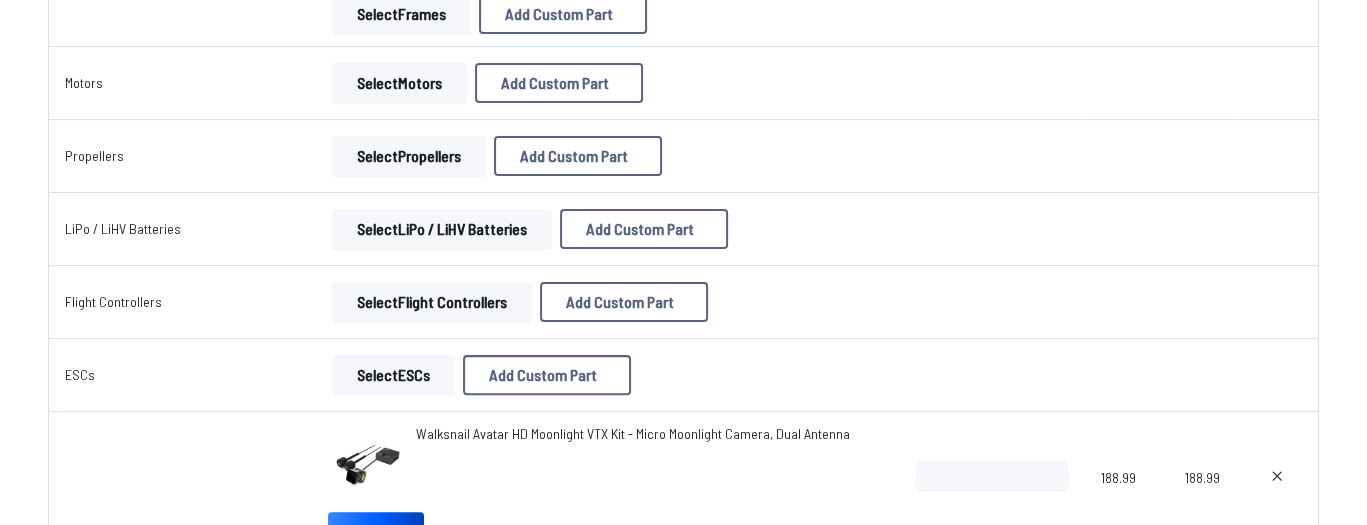 scroll, scrollTop: 502, scrollLeft: 0, axis: vertical 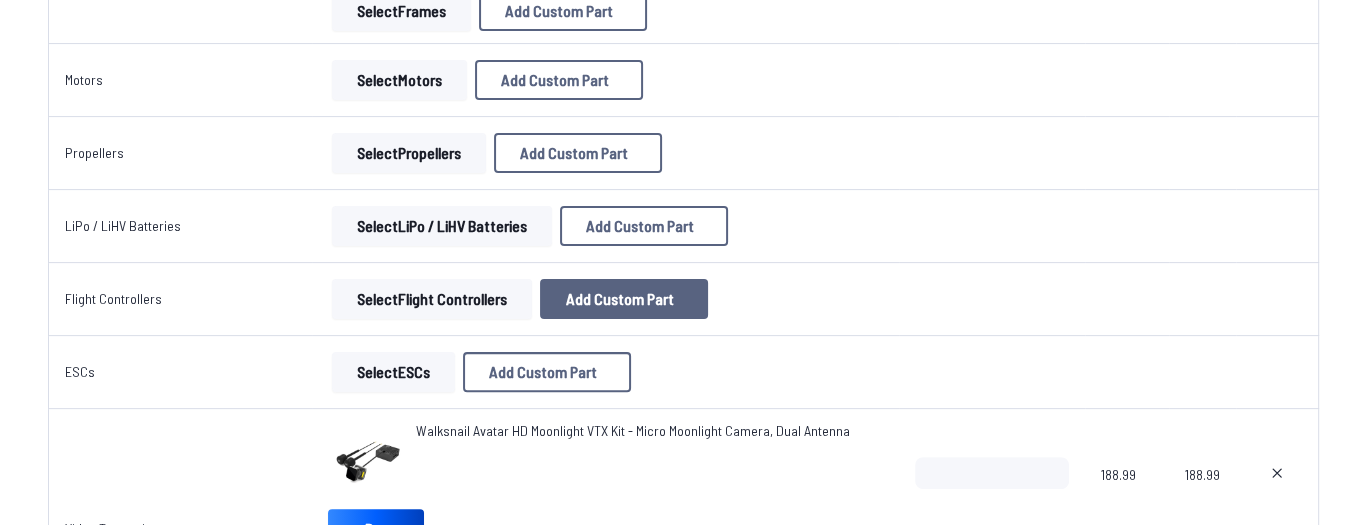 click on "Add Custom Part" at bounding box center [620, 299] 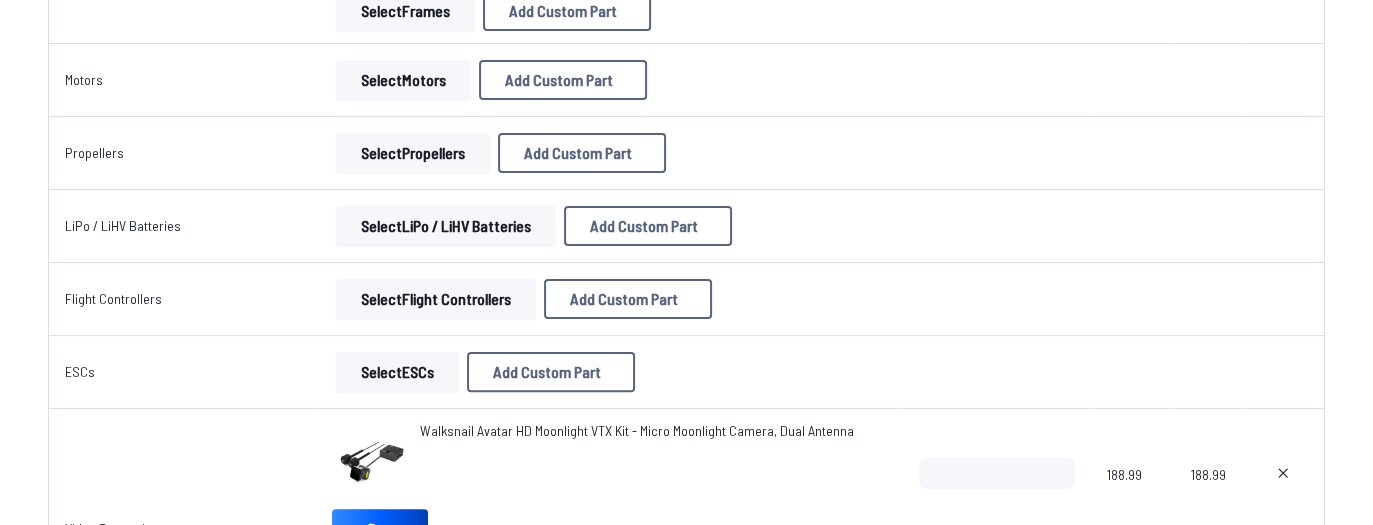 click 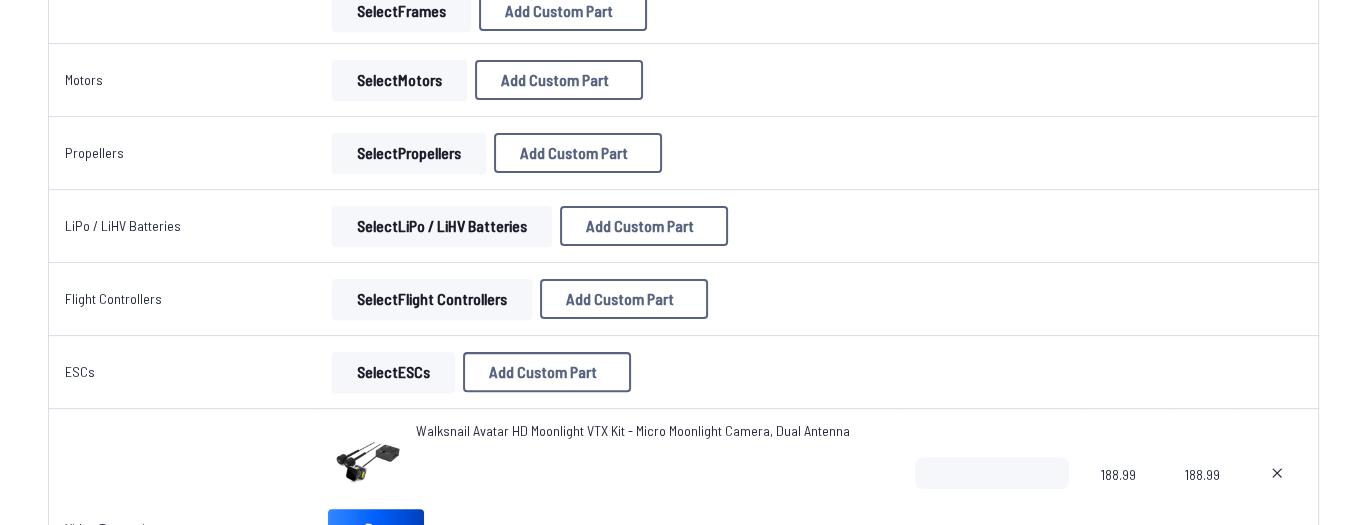 click on "Select  Flight Controllers" at bounding box center (432, 299) 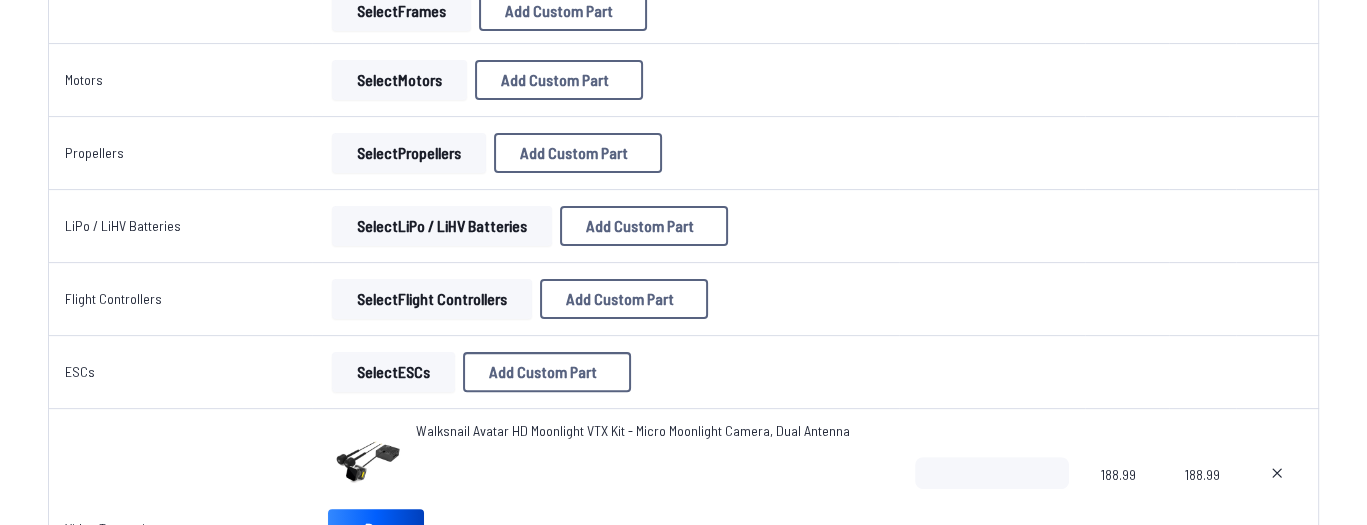 scroll, scrollTop: 0, scrollLeft: 0, axis: both 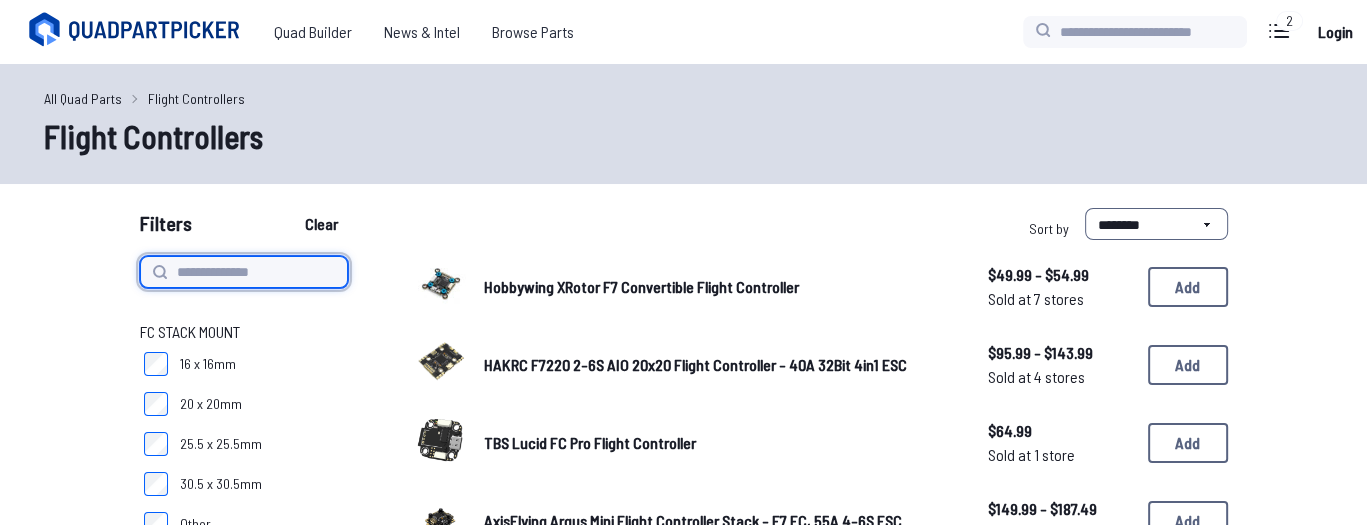 click at bounding box center (244, 272) 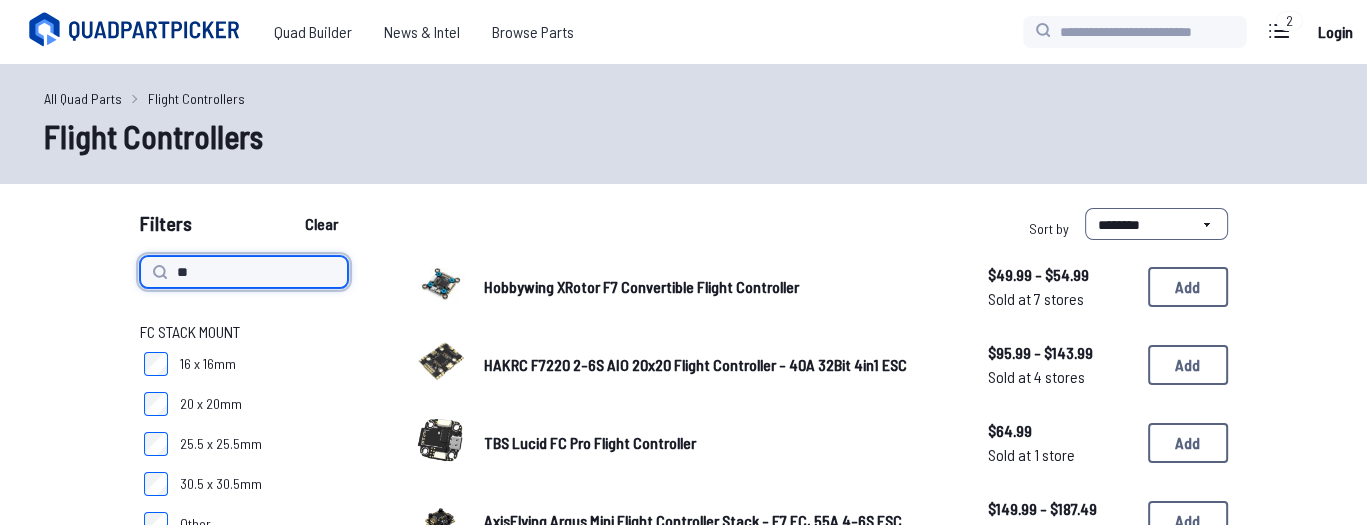 type on "**" 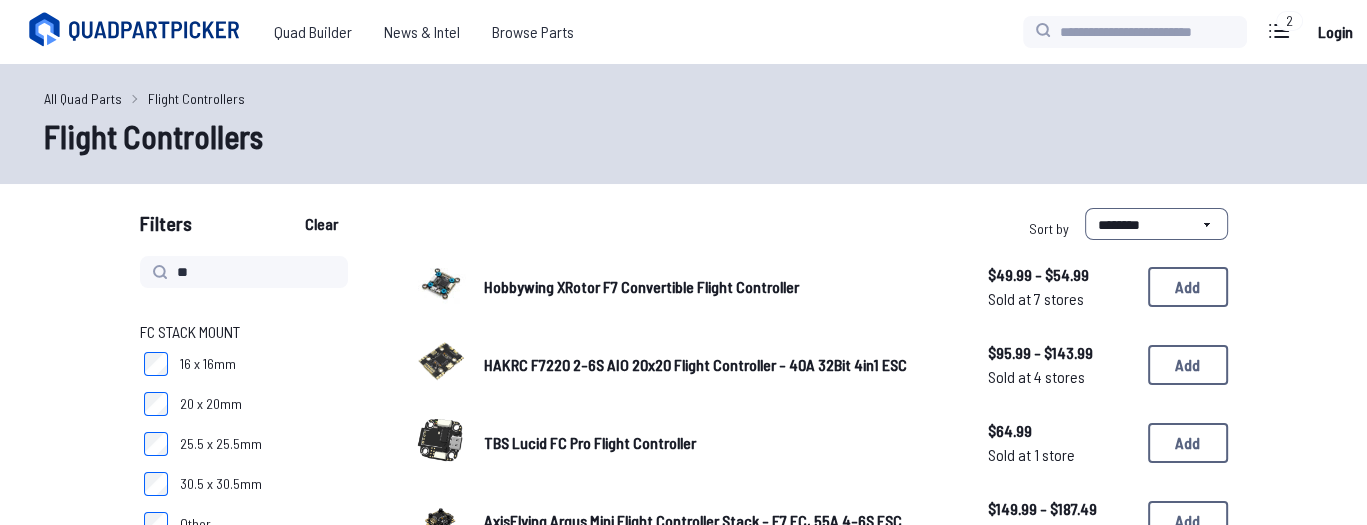 click on "** FC Stack Mount 16 x 16mm 20 x 20mm 25.5 x 25.5mm 30.5 x 30.5mm Other Processor (MCU) F4 G4 F7 H7 Other AIO Flight Controller Only AIO - Stack AIO - Onboard Built-in ESC Yes No Built-in VTX Yes No NDAA Compliant Flight Controller (Beta) Yes No Continuous Amp Rating 0 150 Hobbywing XRotor F7 Convertible Flight Controller $49.99 - $54.99 Sold at 7 stores $49.99 - $54.99 Sold at 7 stores Add HAKRC F7220 2-6S AIO 20x20 Flight Controller - 40A 32Bit 4in1 ESC $95.99 - $143.99 Sold at 4 stores $95.99 - $143.99 Sold at 4 stores Add TBS Lucid FC Pro Flight Controller $64.99 Sold at 1 store $64.99 Sold at 1 store Add AxisFlying Argus Mini Flight Controller Stack - F7 FC, 55A 4-6S ESC $149.99 - $187.49 Sold at 3 stores $149.99 - $187.49 Sold at 3 stores Add T-Motor Mini Racer F7 20x20 Flight Controller $50.90 - $59.99 Sold at 4 stores $50.90 - $59.99 Sold at 4 stores Add T-Motor F7 Mini 3-6S 20x20 Flight Controller Stack for DJI - F7 FC, 45A ESC $136.90 - $187.99 Sold at 8 stores $136.90 - $187.99 Sold at 8 stores Add" at bounding box center [684, 1068] 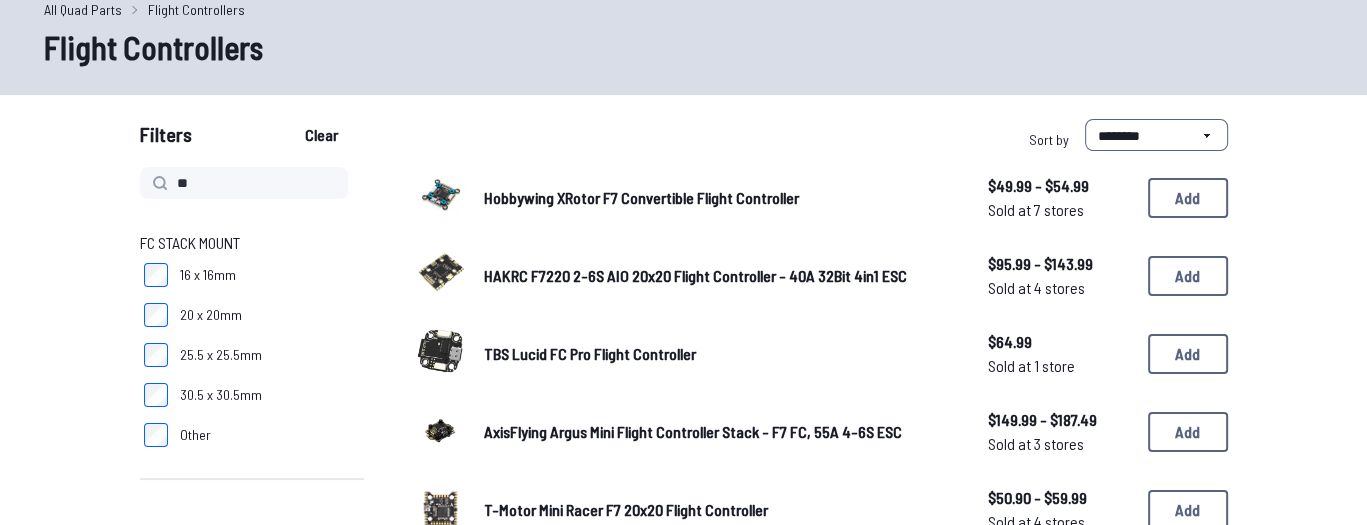 scroll, scrollTop: 120, scrollLeft: 0, axis: vertical 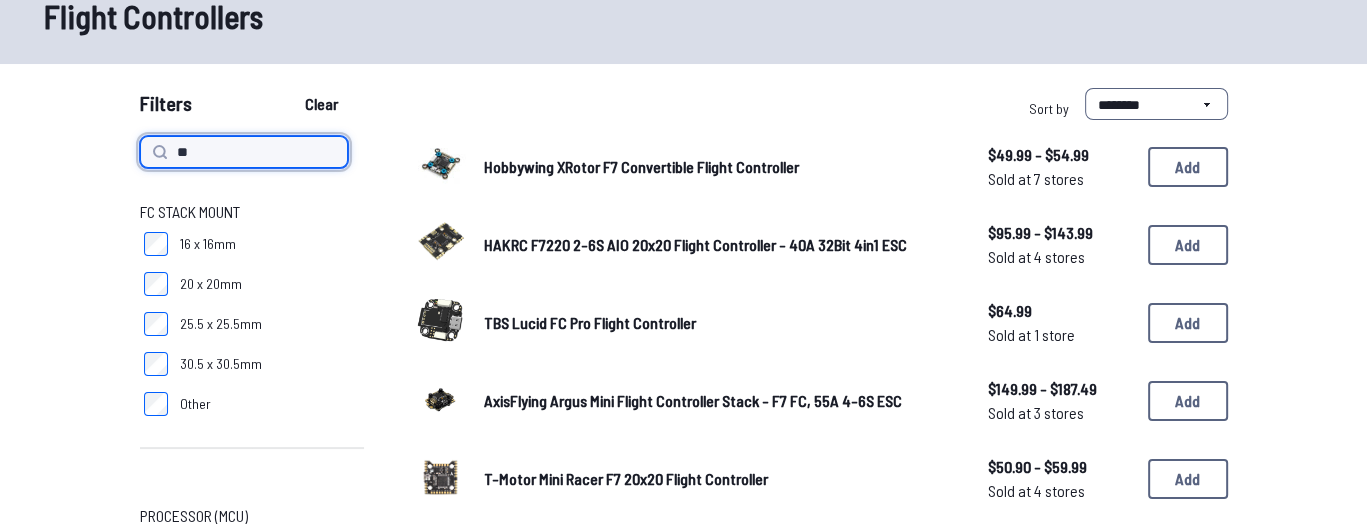 click on "**" at bounding box center (244, 152) 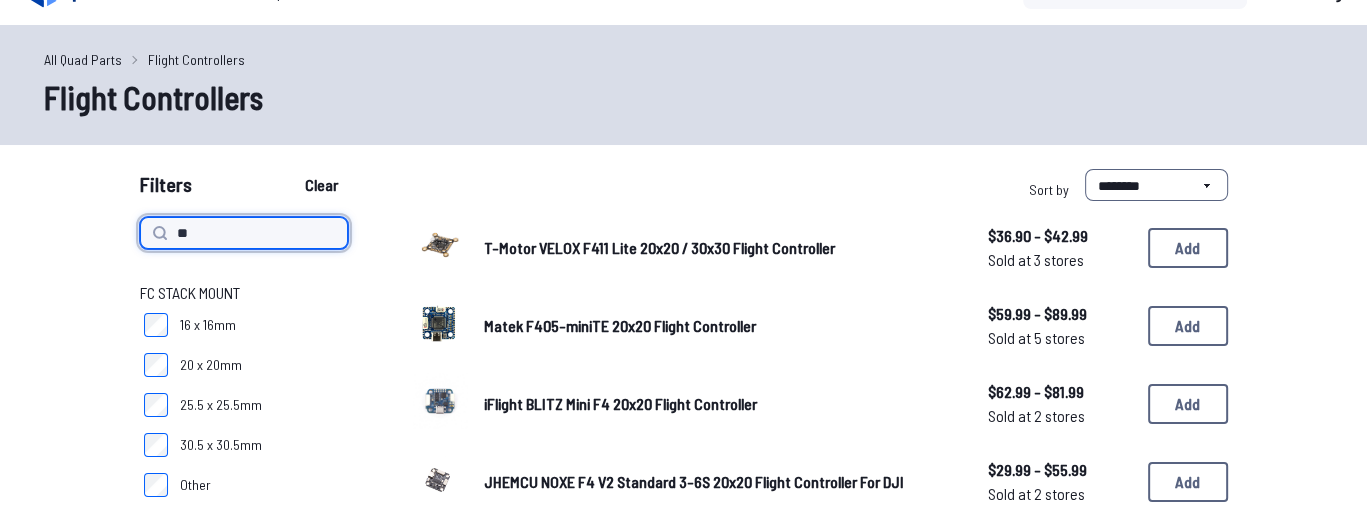 scroll, scrollTop: 0, scrollLeft: 0, axis: both 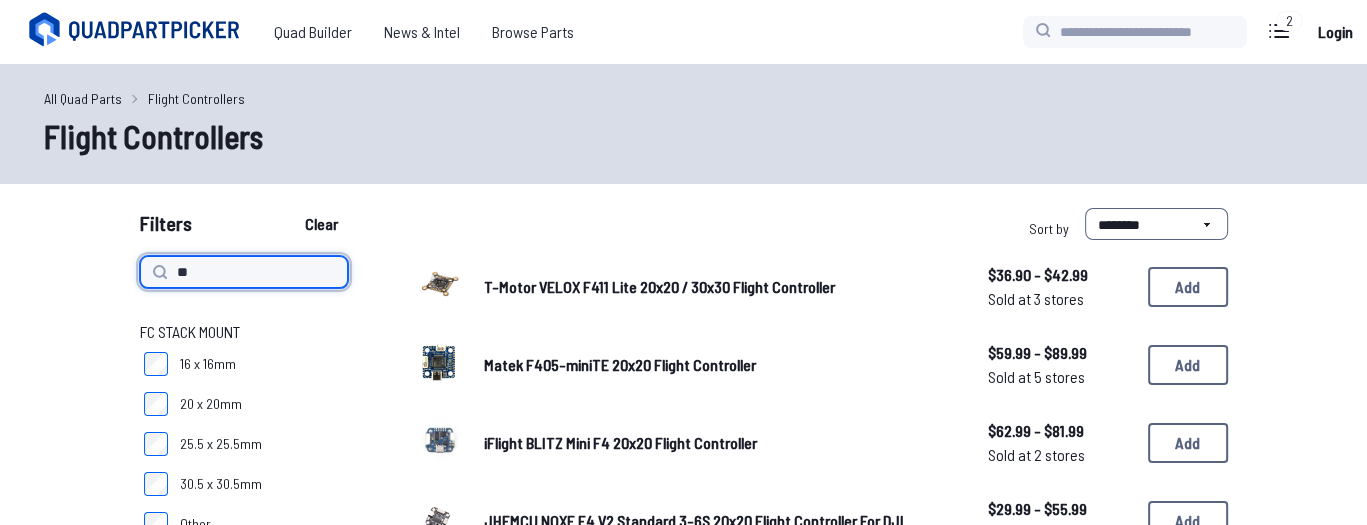 type 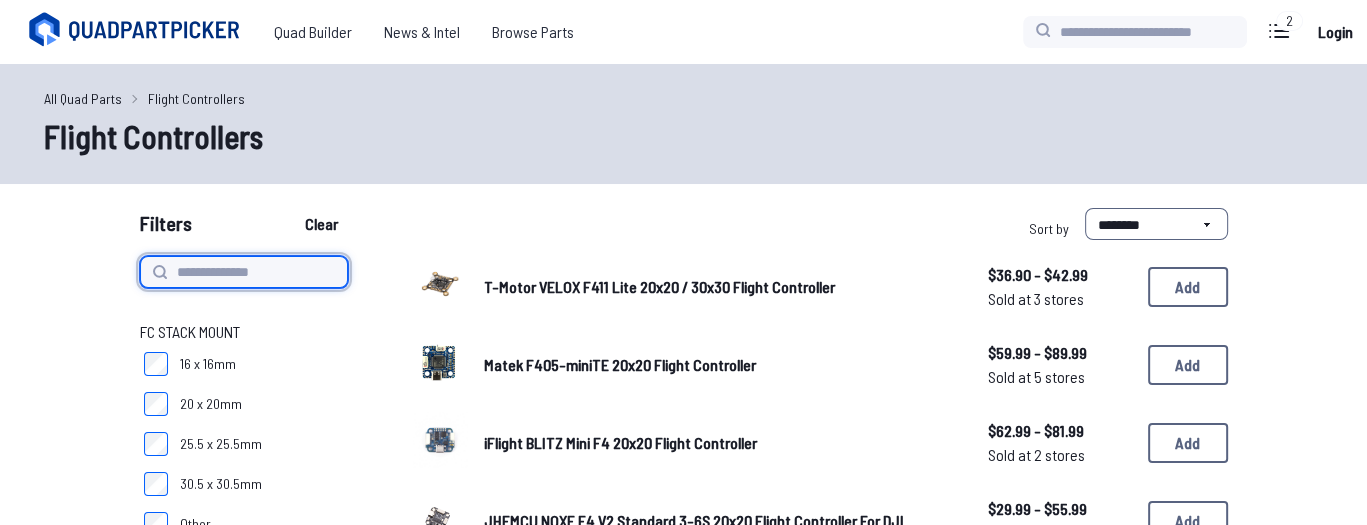scroll, scrollTop: 120, scrollLeft: 0, axis: vertical 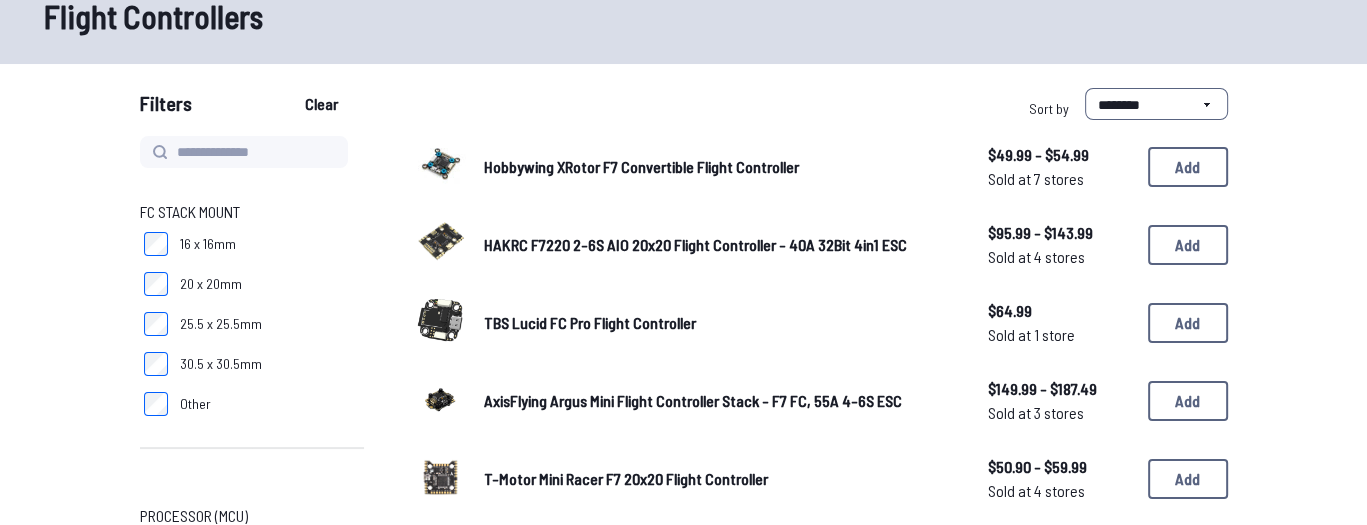 click on "Filters Clear" at bounding box center [408, 108] 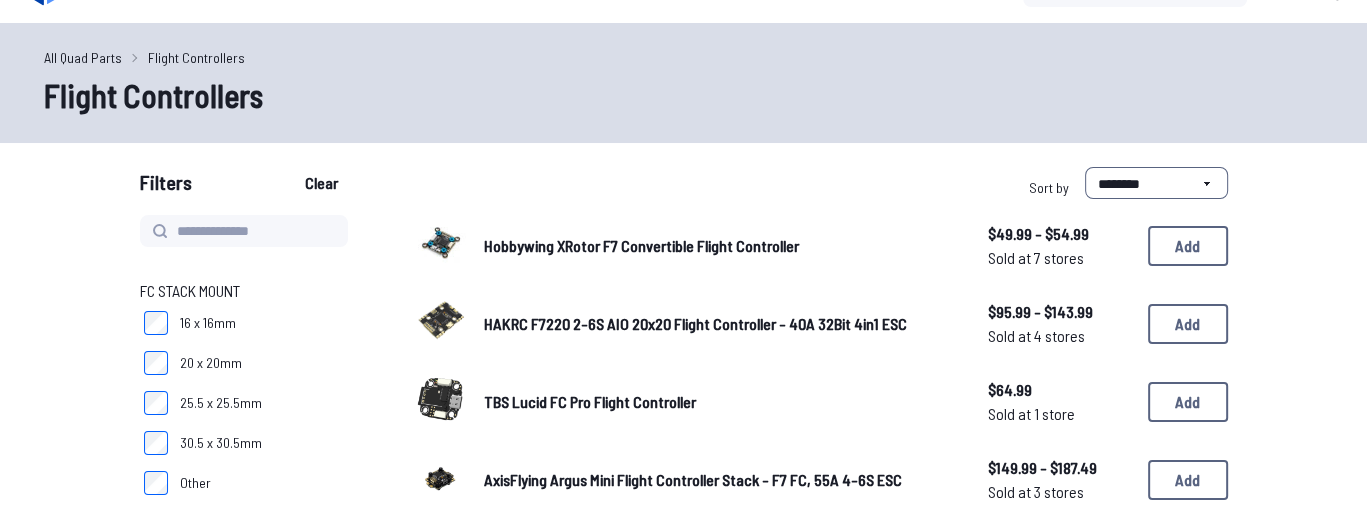 scroll, scrollTop: 0, scrollLeft: 0, axis: both 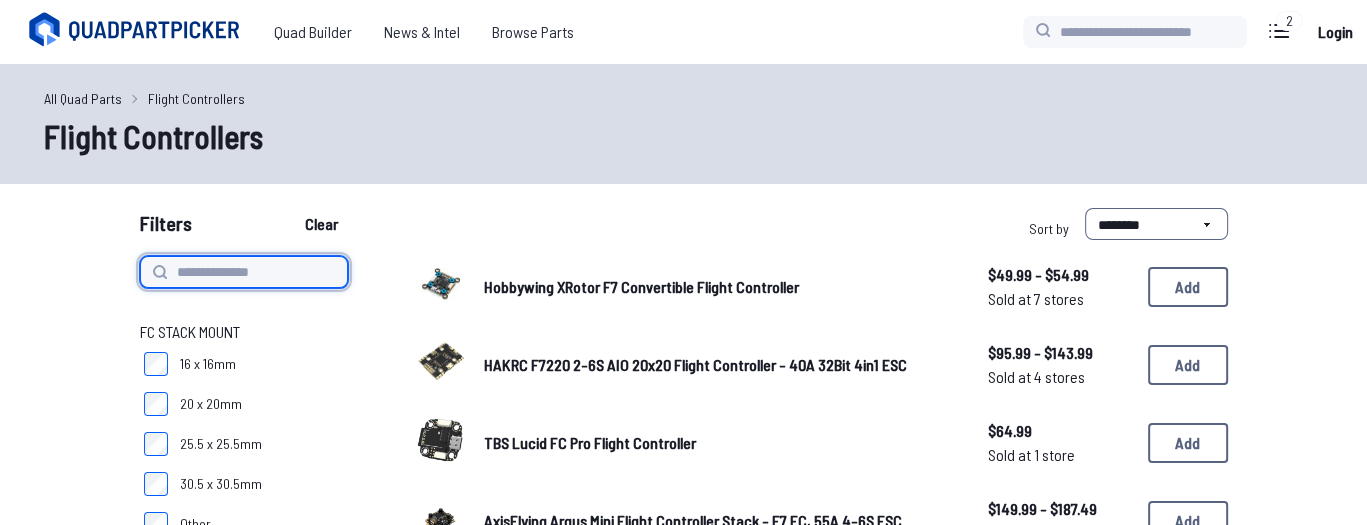 click at bounding box center (244, 272) 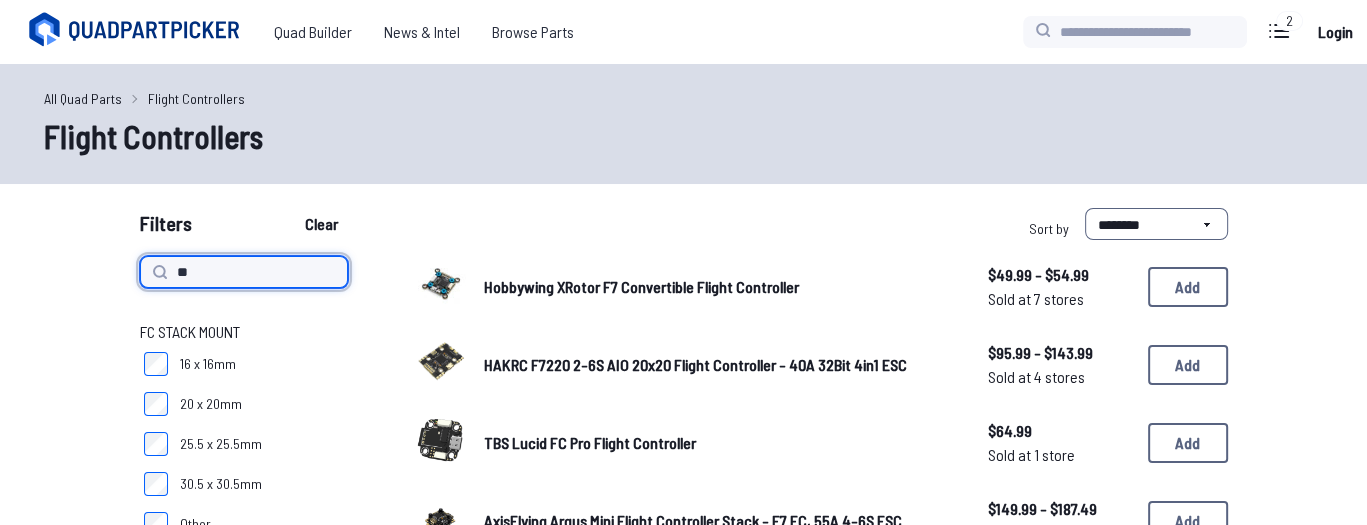 click on "Clear" at bounding box center (321, 224) 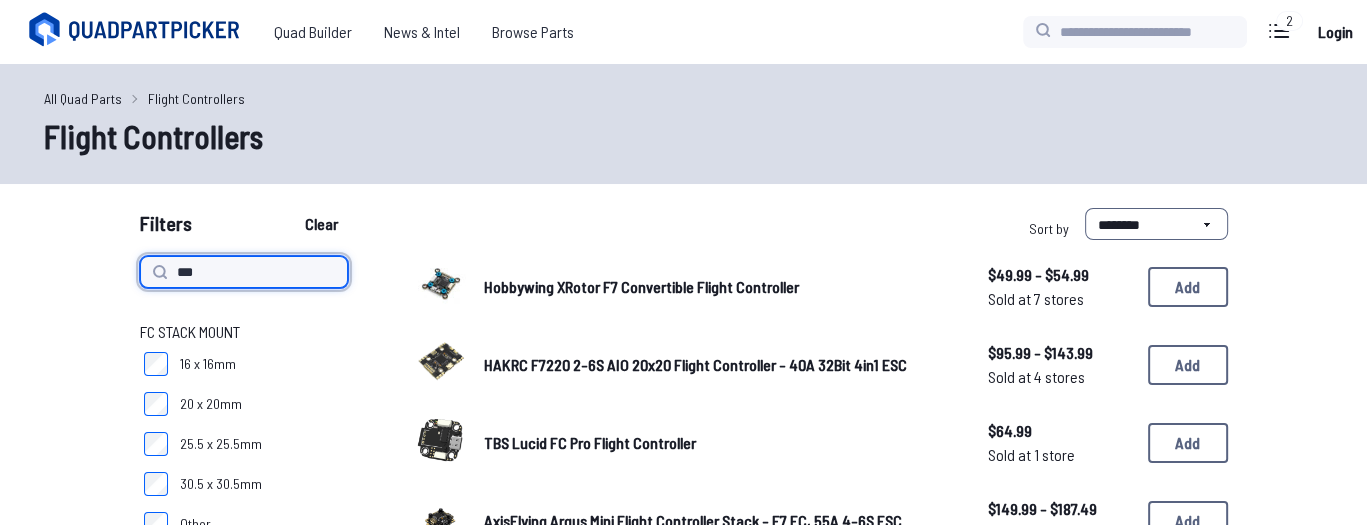 type on "***" 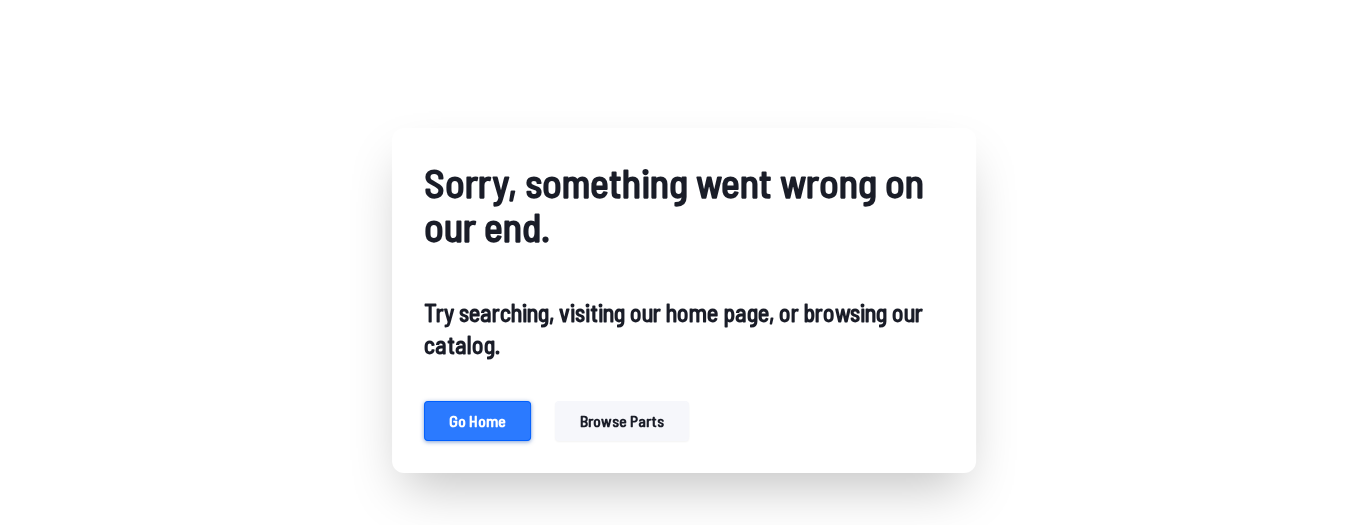 click on "Go home" at bounding box center (477, 421) 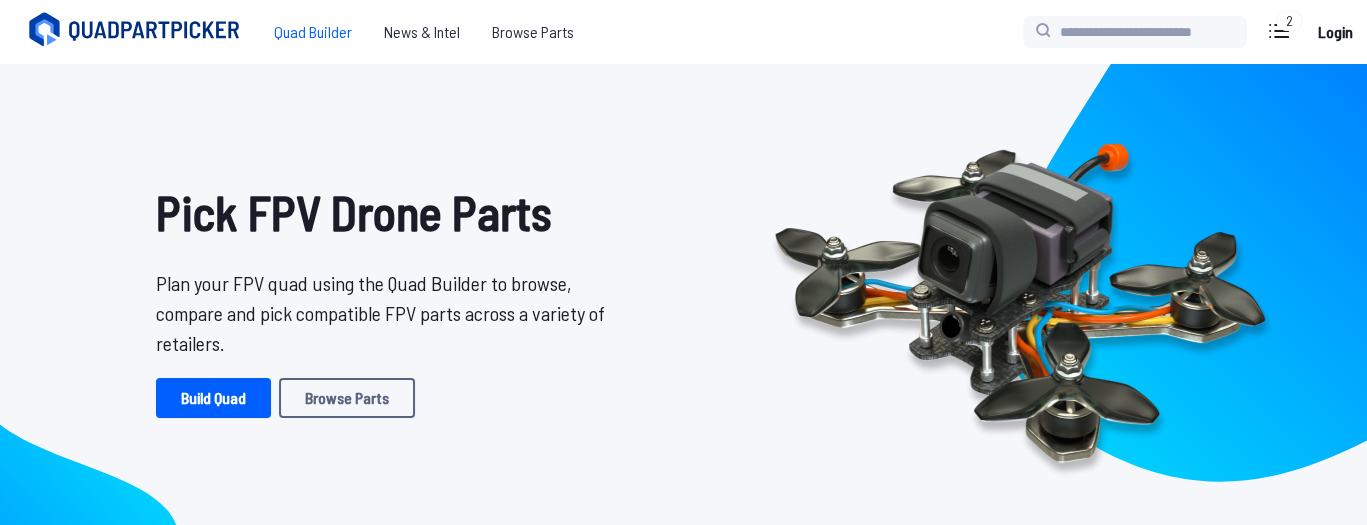 click on "Quad Builder" at bounding box center (313, 32) 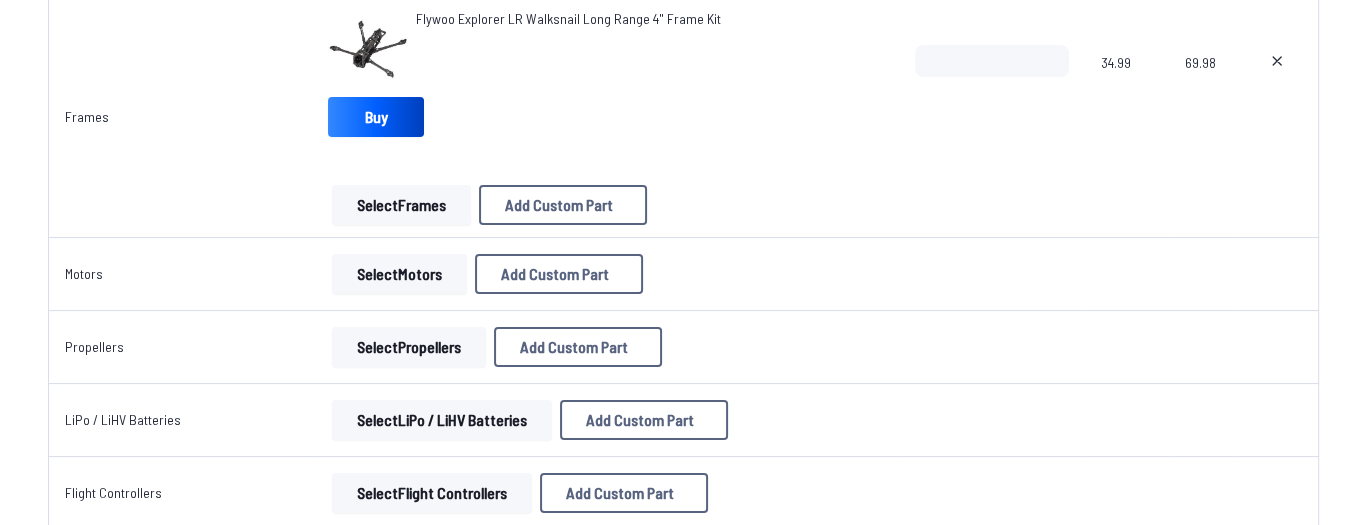 scroll, scrollTop: 440, scrollLeft: 0, axis: vertical 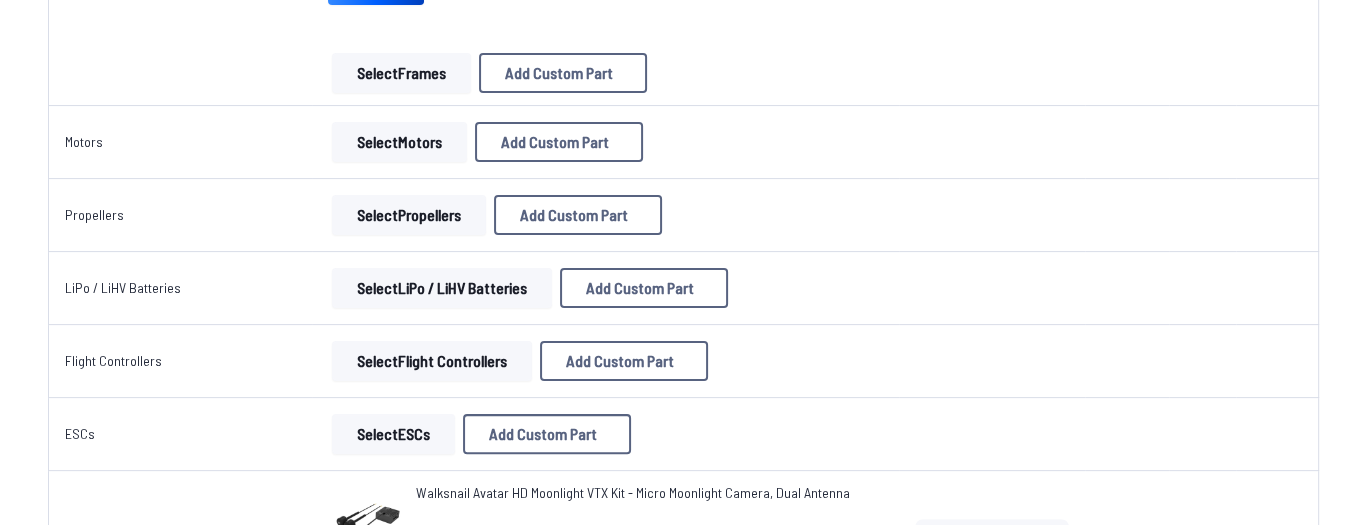 click on "Select  Flight Controllers" at bounding box center (432, 361) 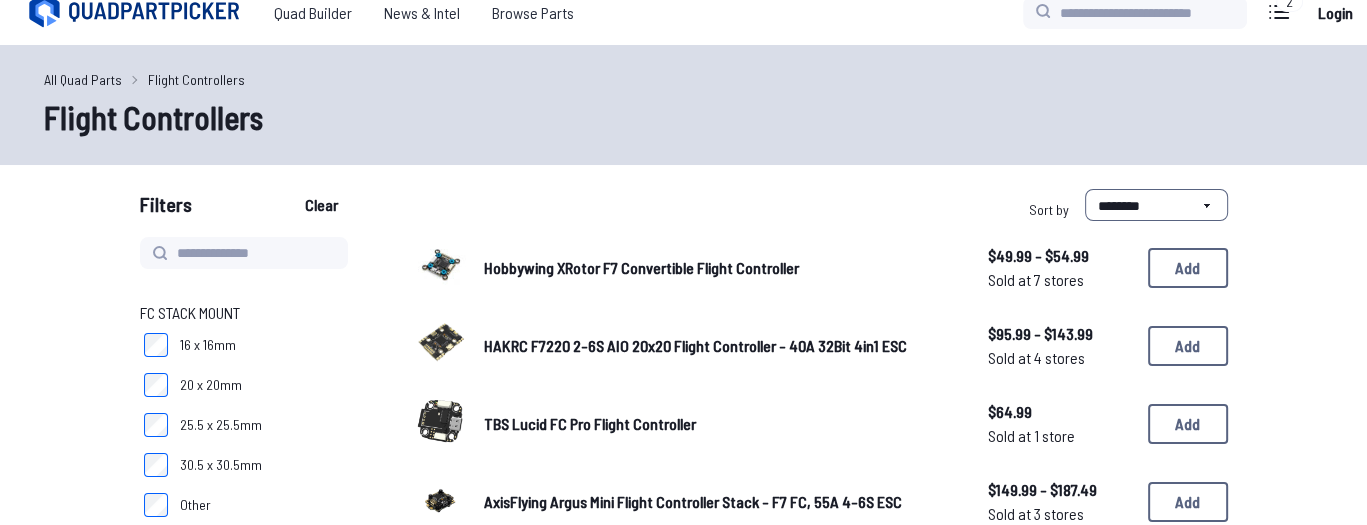 scroll, scrollTop: 80, scrollLeft: 0, axis: vertical 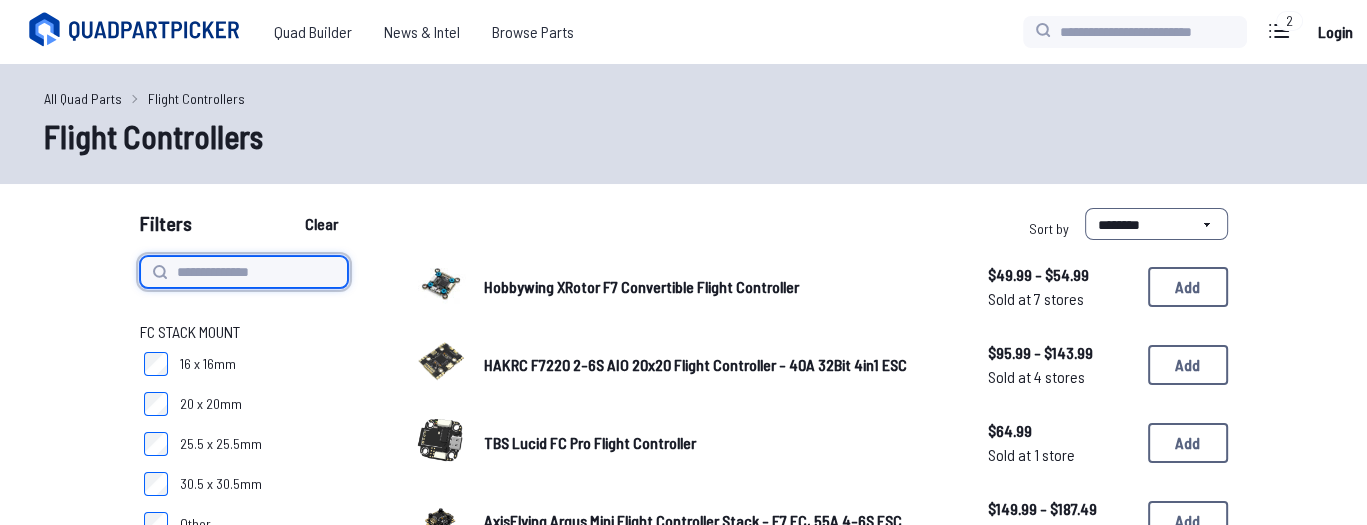 click at bounding box center [244, 272] 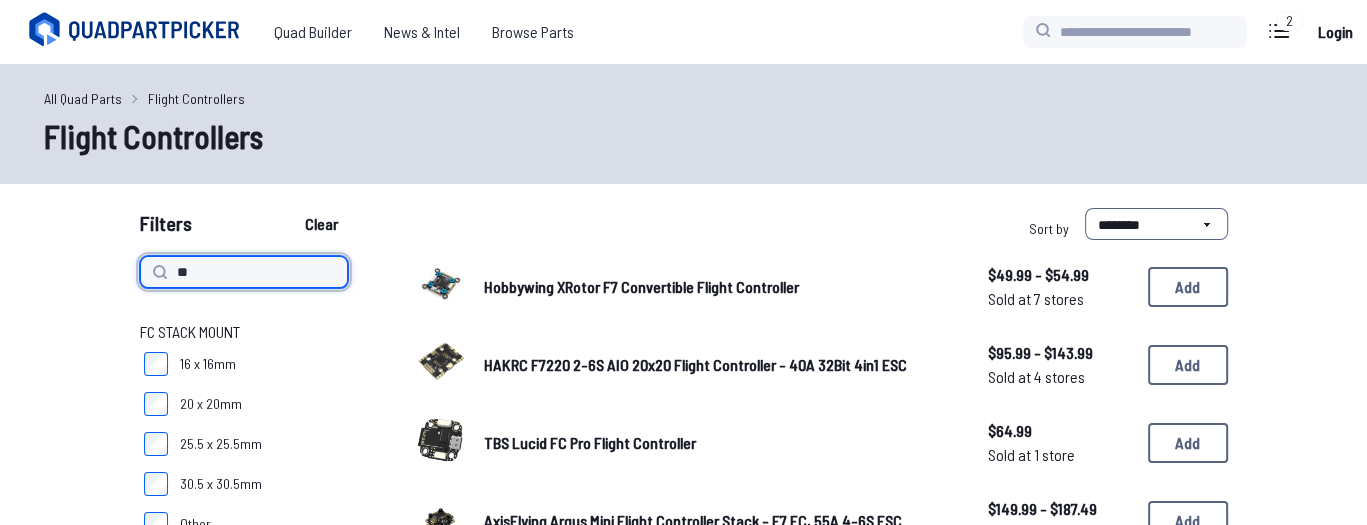 type on "**" 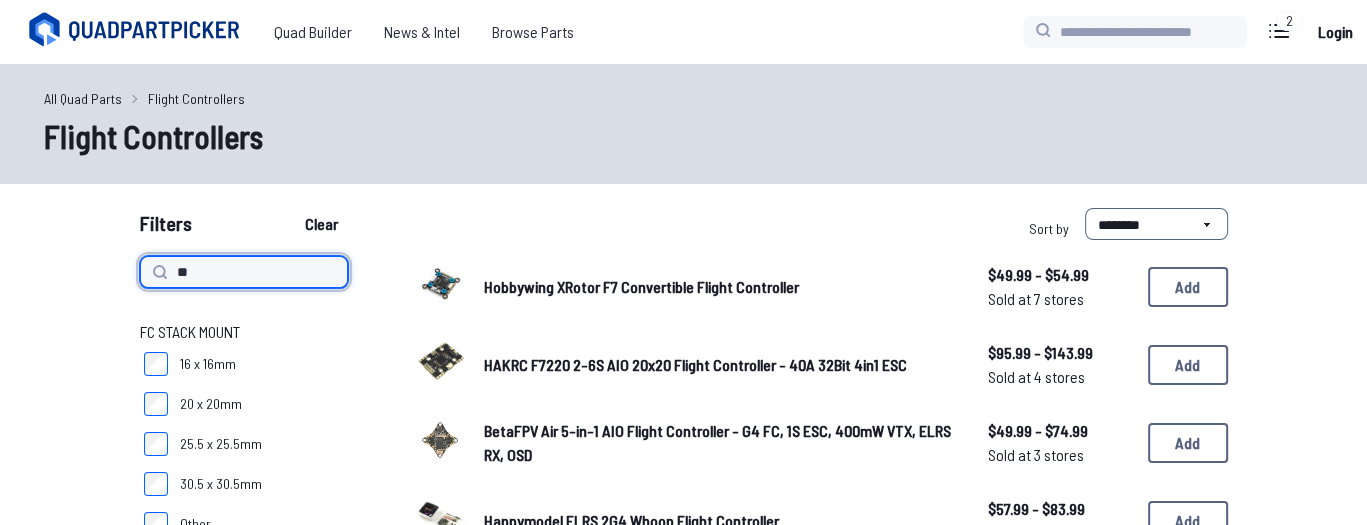 type on "**" 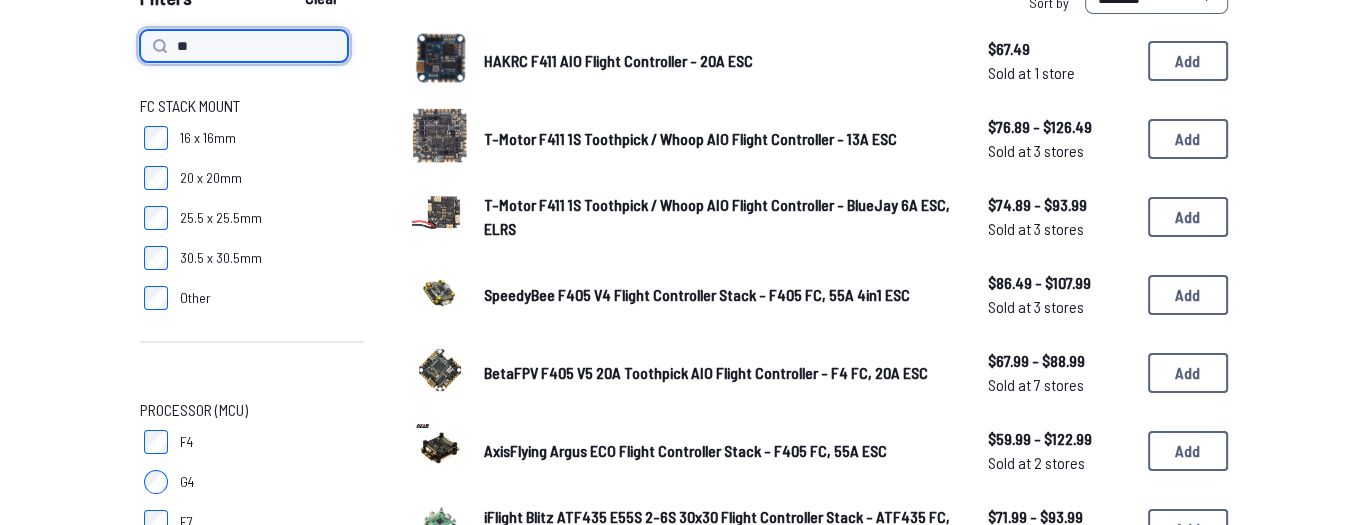 scroll, scrollTop: 240, scrollLeft: 0, axis: vertical 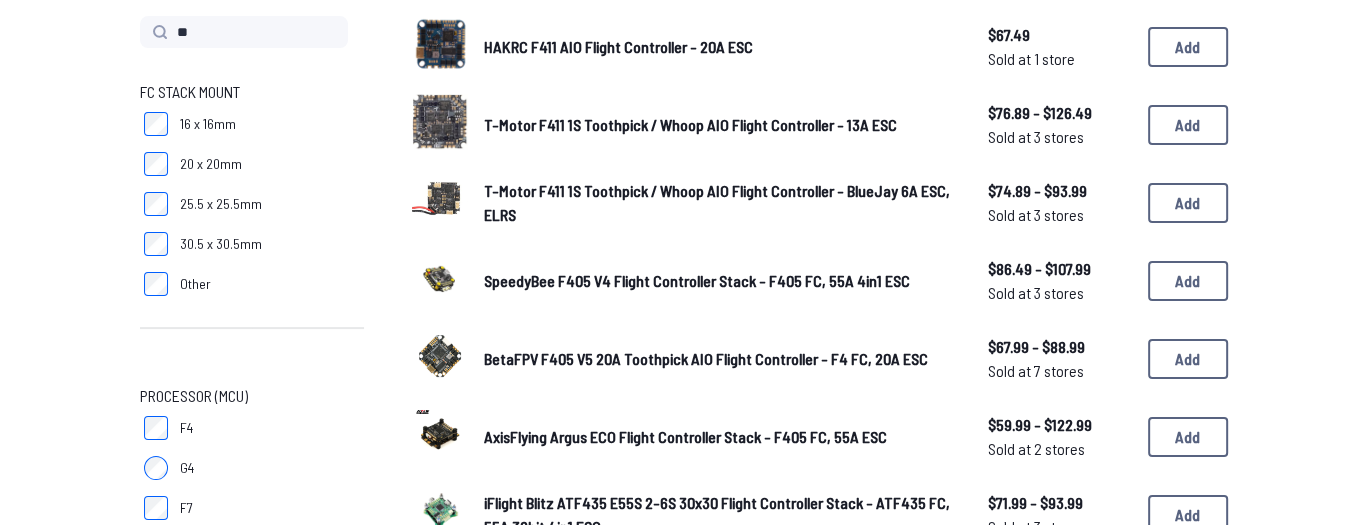 click on "SpeedyBee F405 V4 Flight Controller Stack - F405 FC, 55A 4in1 ESC" at bounding box center [697, 280] 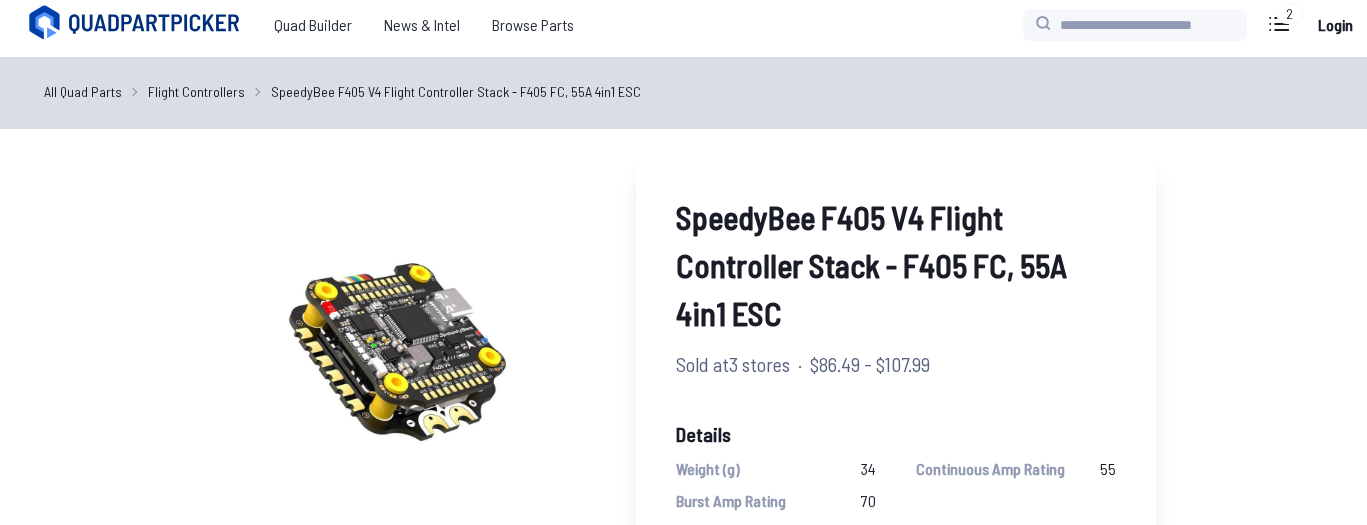 scroll, scrollTop: 0, scrollLeft: 0, axis: both 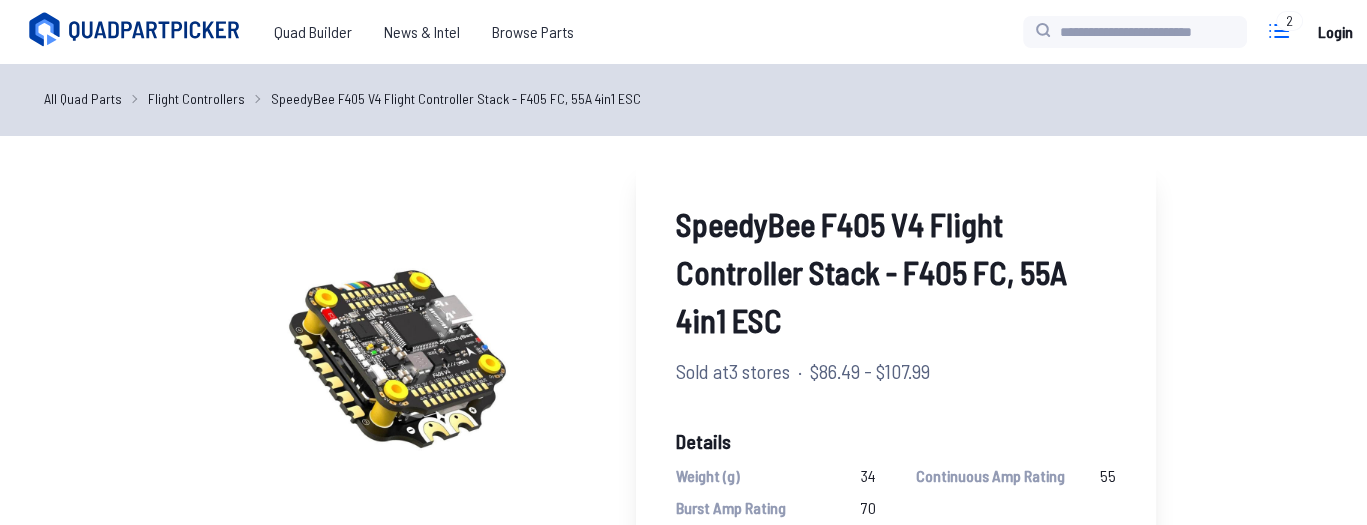 click 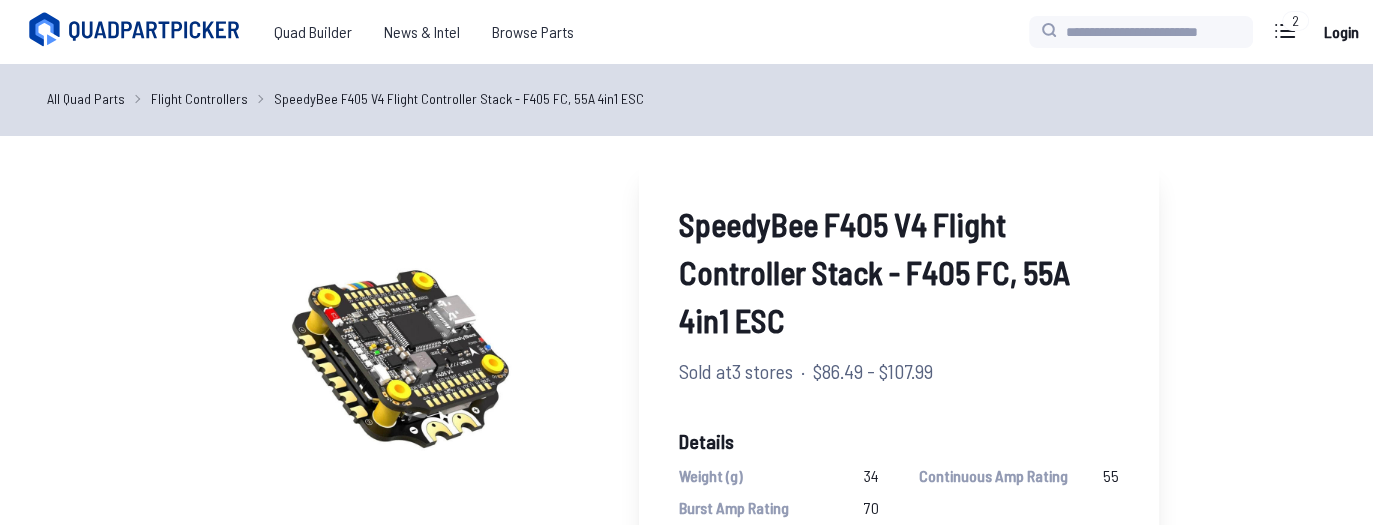 click on "Flywoo Explorer LR Walksnail Long Range 4" Frame Kit" at bounding box center (1536, 194) 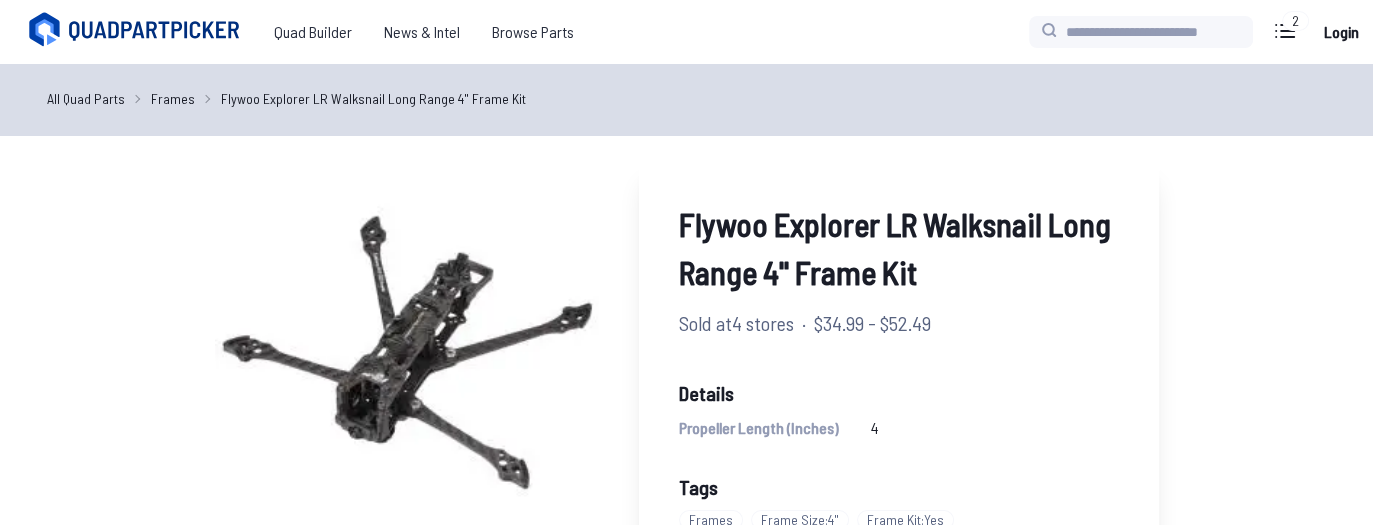 click at bounding box center [686, 262] 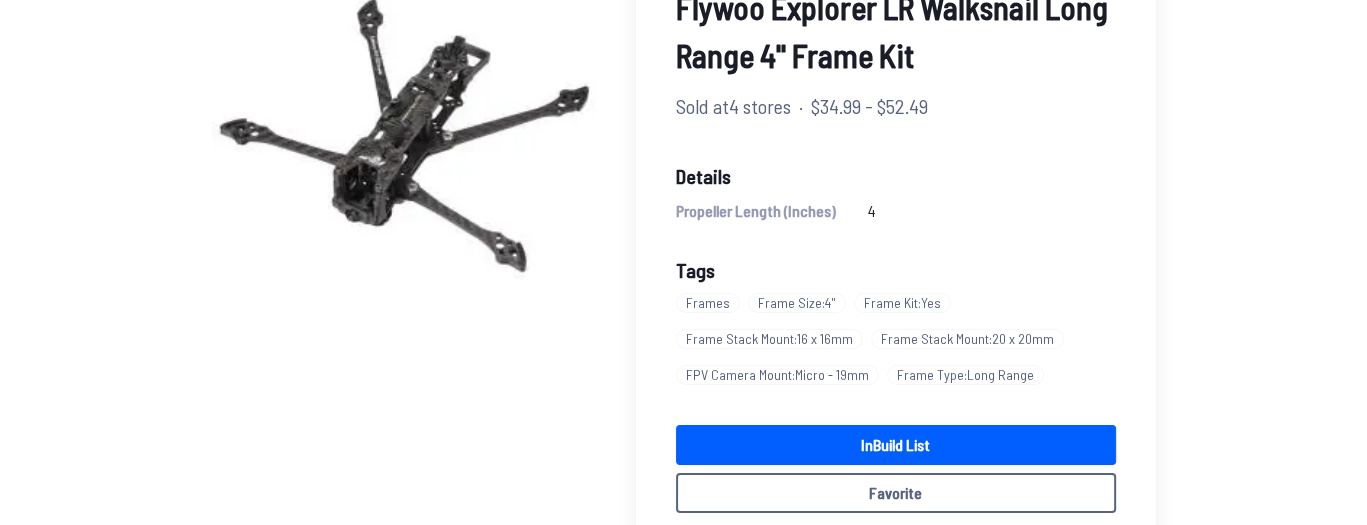 scroll, scrollTop: 240, scrollLeft: 0, axis: vertical 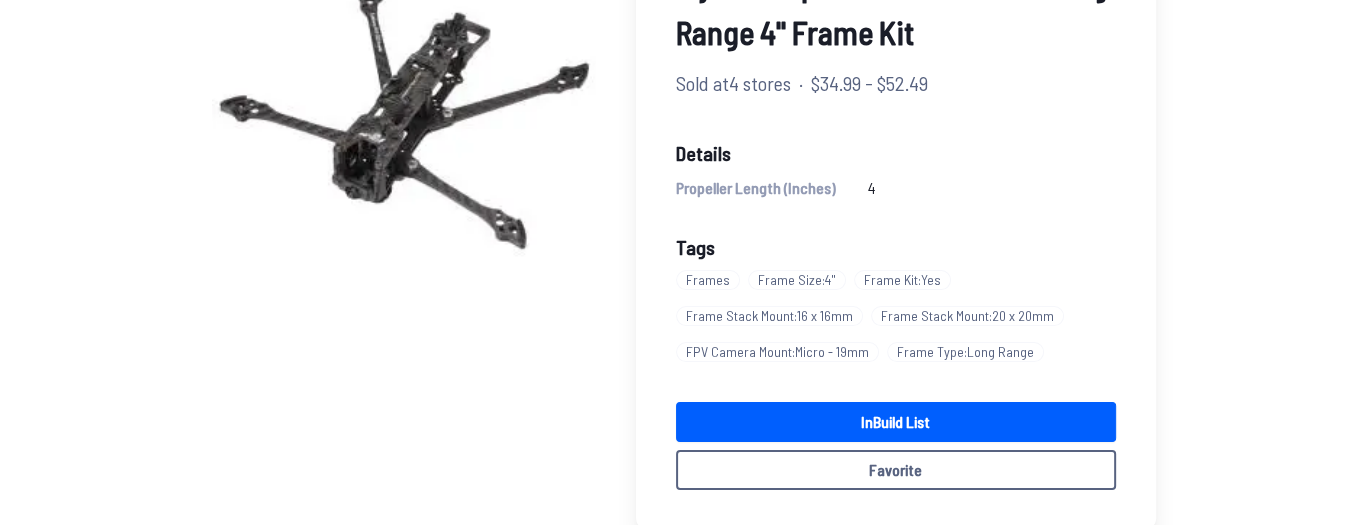 click on "Flywoo Explorer LR Walksnail Long Range 4" Frame Kit Sold at  4   stores · $34.99 - $52.49 Details Propeller Length (Inches) 4 Tags Frames Frame Size :  4" Frame Kit :  Yes Frame Stack Mount :  16 x 16mm Frame Stack Mount :  20 x 20mm FPV Camera Mount :  Micro - 19mm Frame Type :  Long Range In  Build List Favorite" at bounding box center (896, 225) 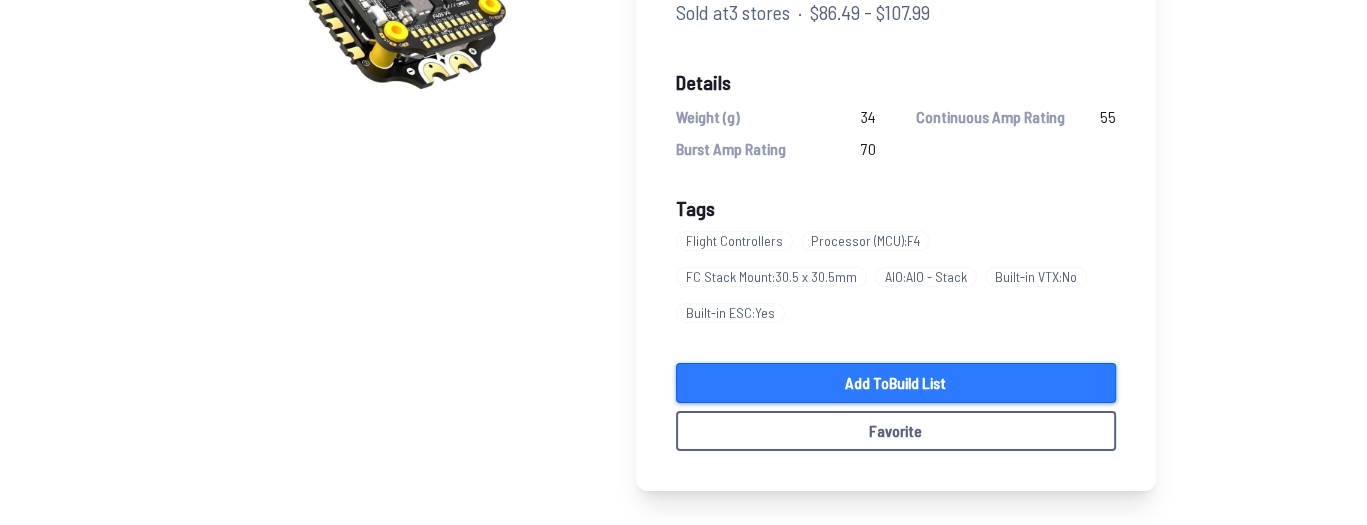 scroll, scrollTop: 360, scrollLeft: 0, axis: vertical 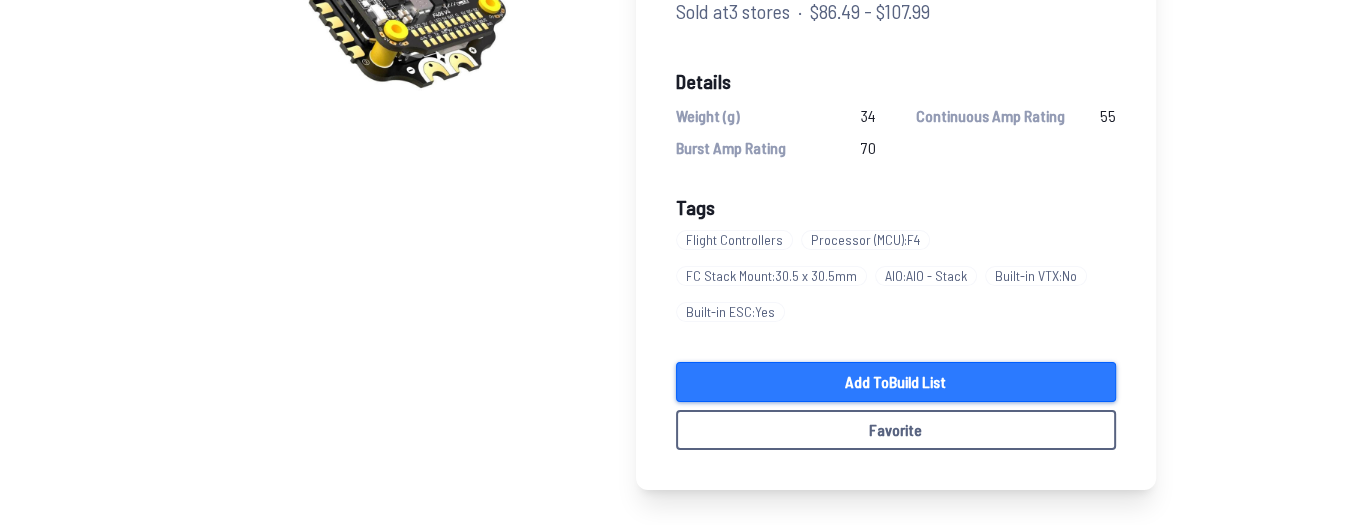 click on "Add to  Build List" at bounding box center (896, 382) 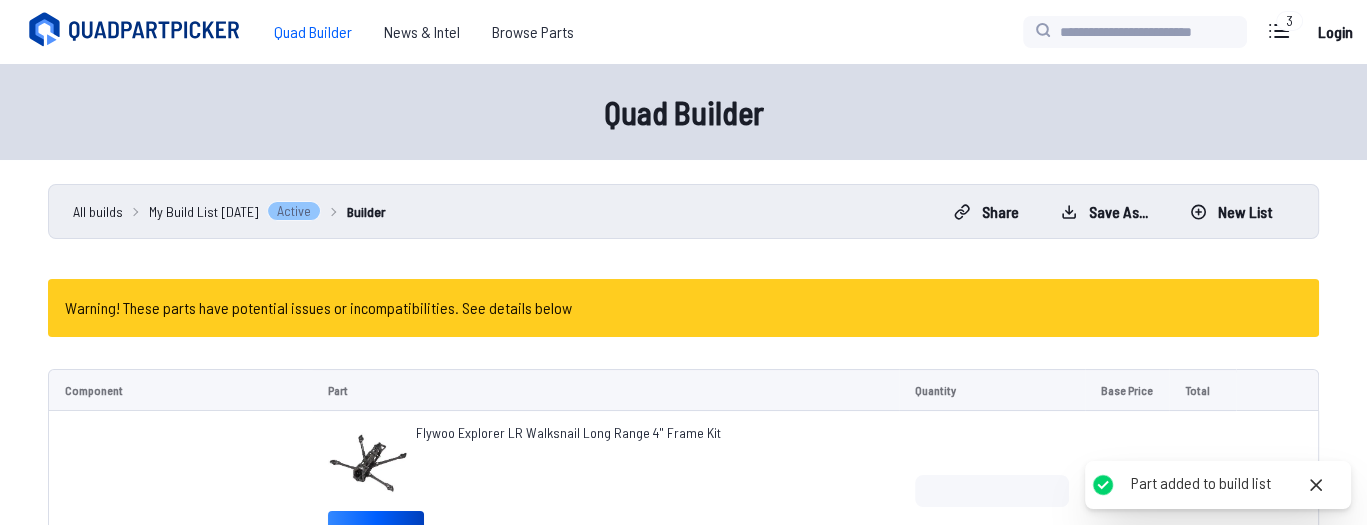 click on "Warning! These parts have potential issues or incompatibilities. See details below" at bounding box center (683, 308) 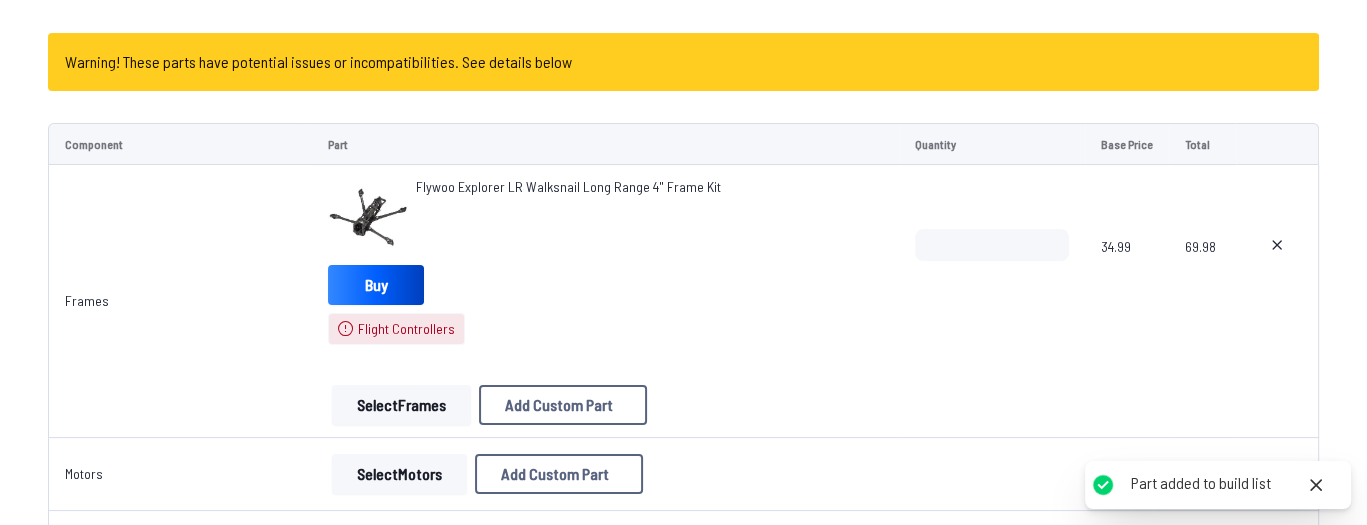 scroll, scrollTop: 280, scrollLeft: 0, axis: vertical 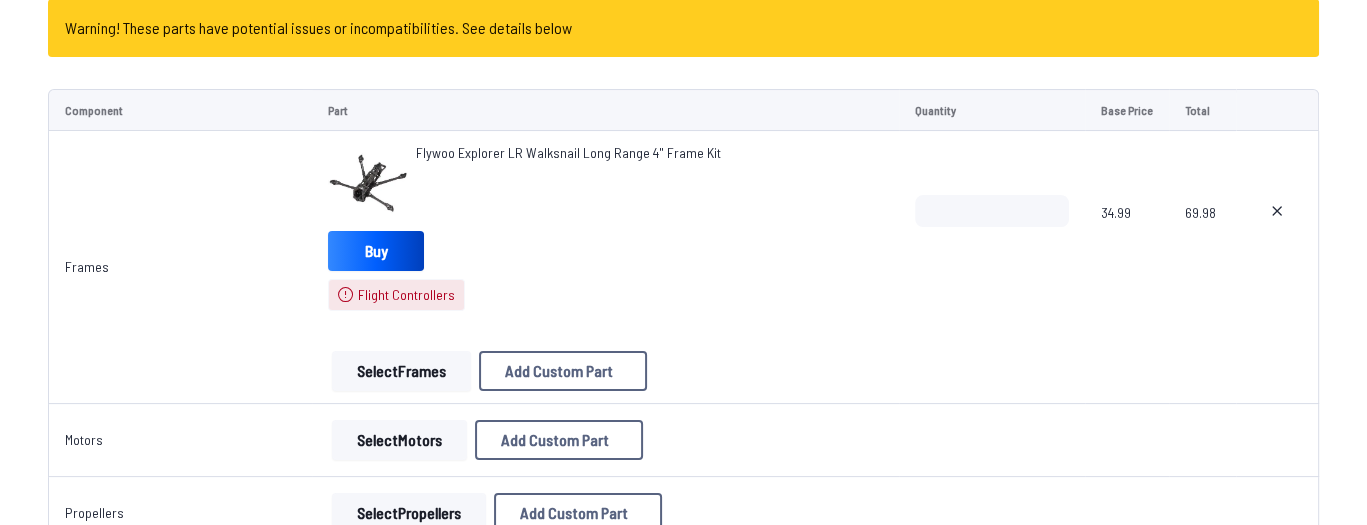 click on "Select  Frames" at bounding box center [401, 371] 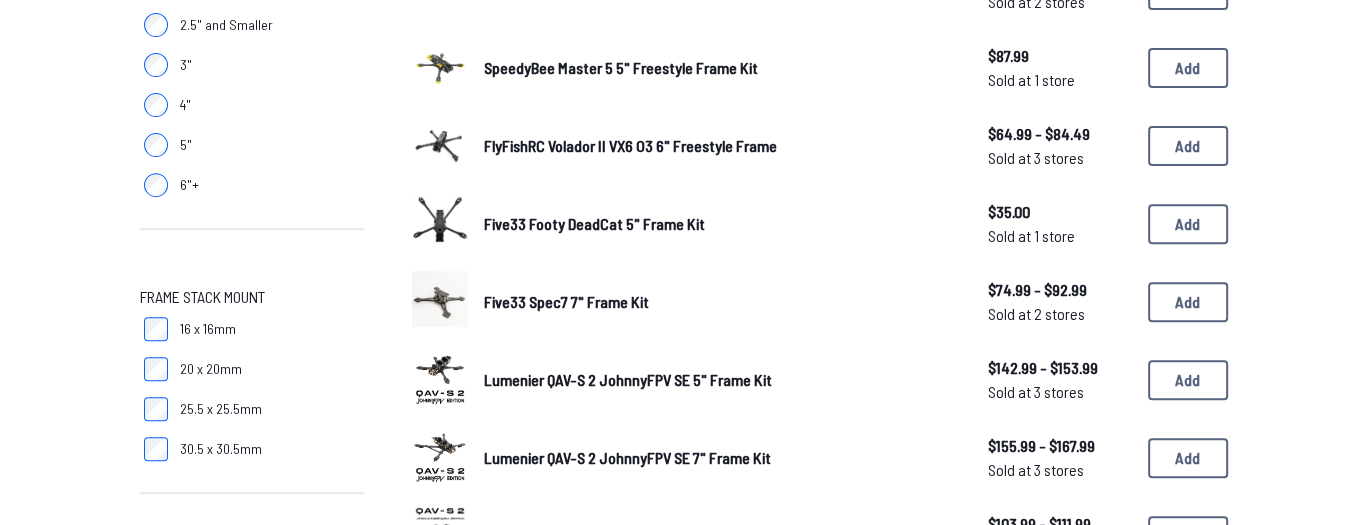 scroll, scrollTop: 720, scrollLeft: 0, axis: vertical 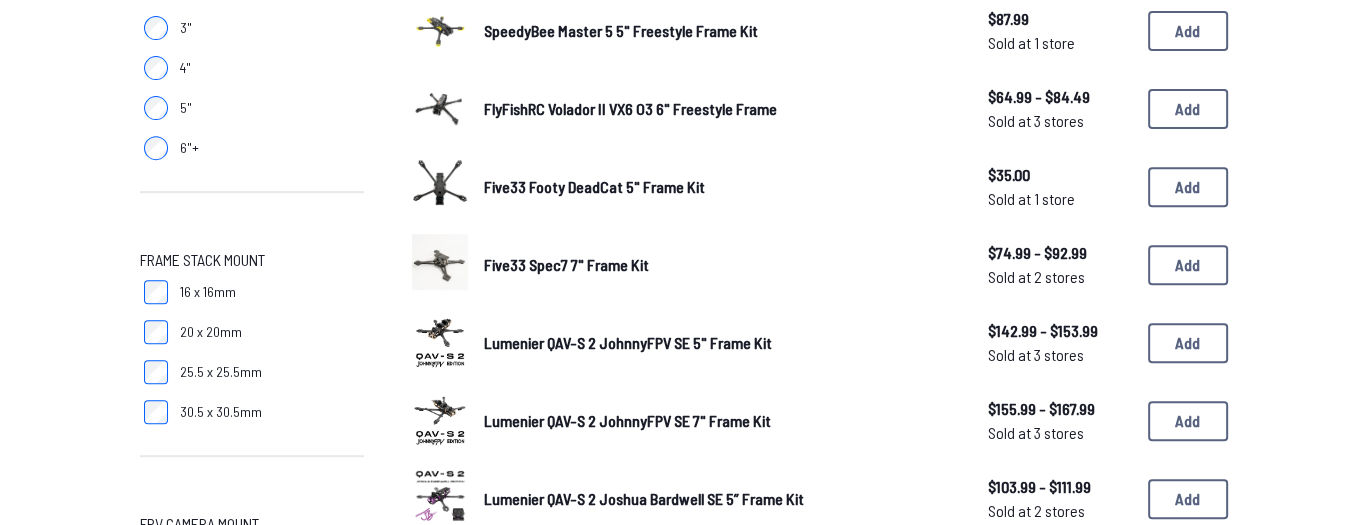 drag, startPoint x: 89, startPoint y: 366, endPoint x: 104, endPoint y: 349, distance: 22.671568 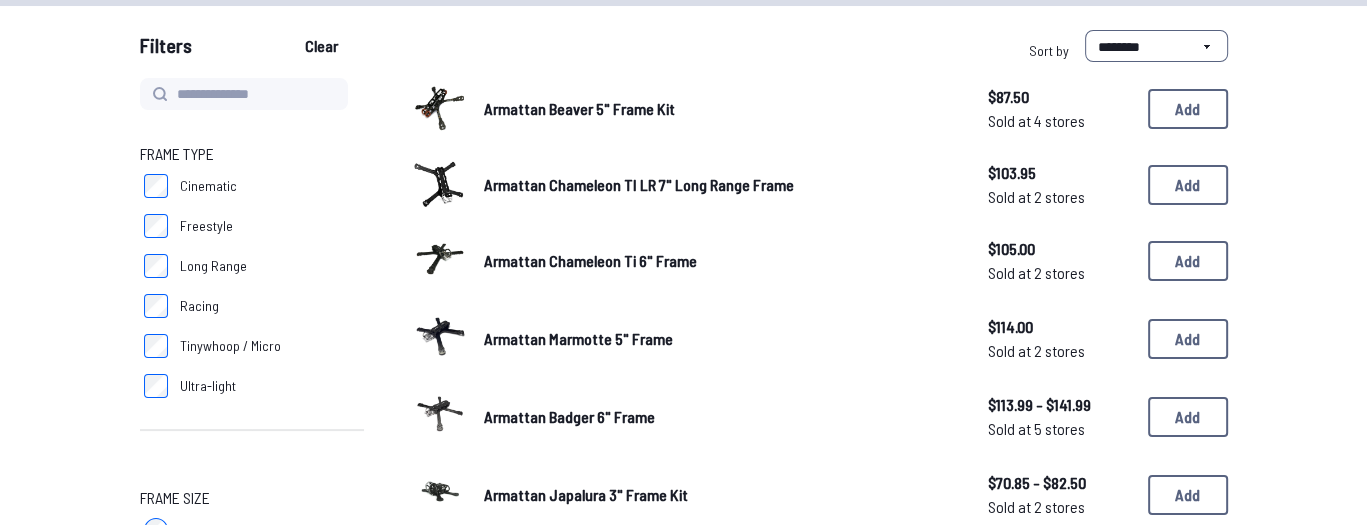 scroll, scrollTop: 160, scrollLeft: 0, axis: vertical 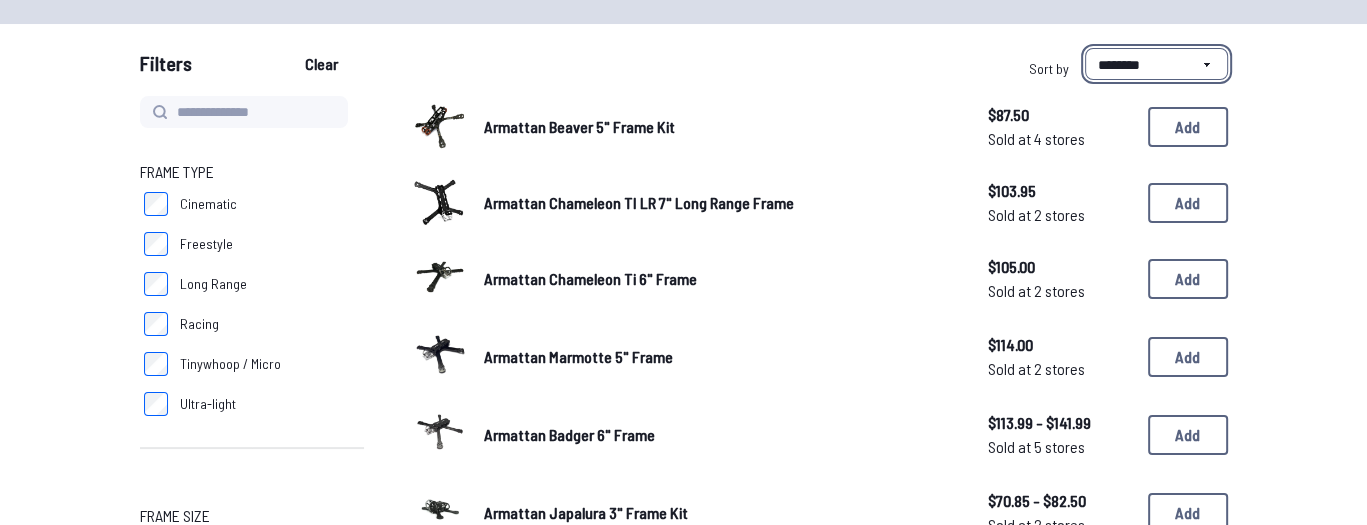 drag, startPoint x: 1139, startPoint y: 59, endPoint x: 1116, endPoint y: 72, distance: 26.41969 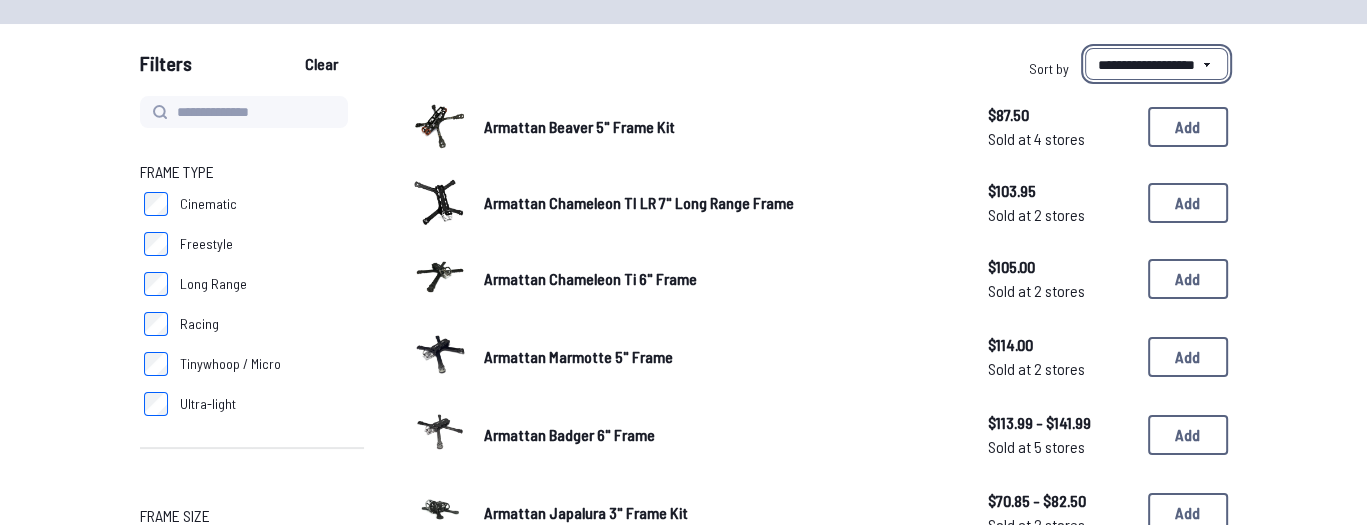 click on "**********" at bounding box center [1156, 64] 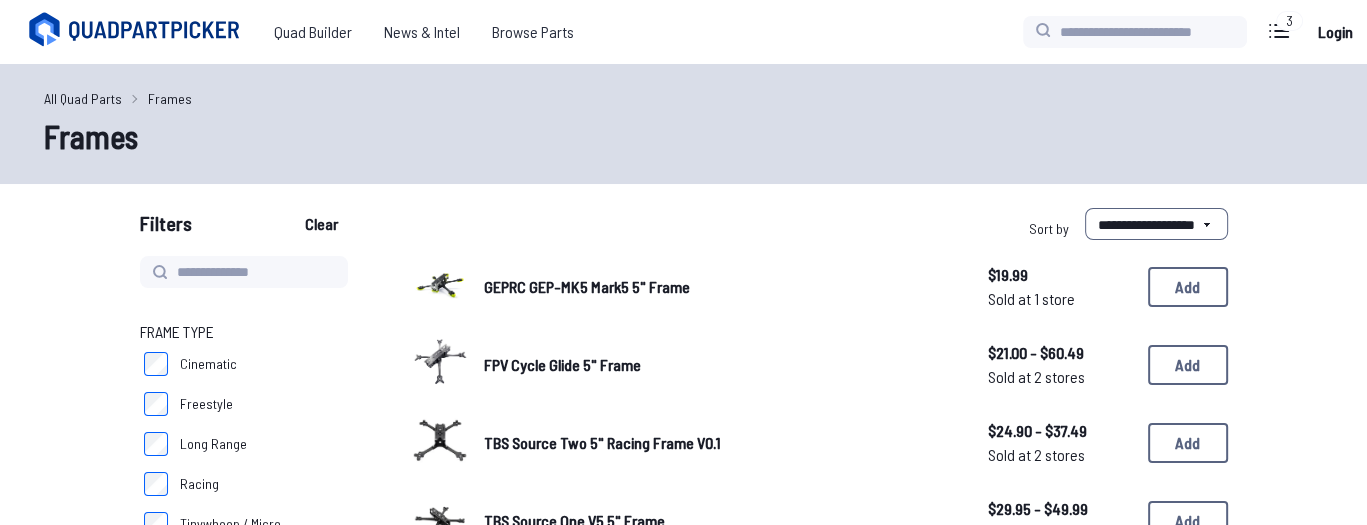 click on "**********" at bounding box center (684, 228) 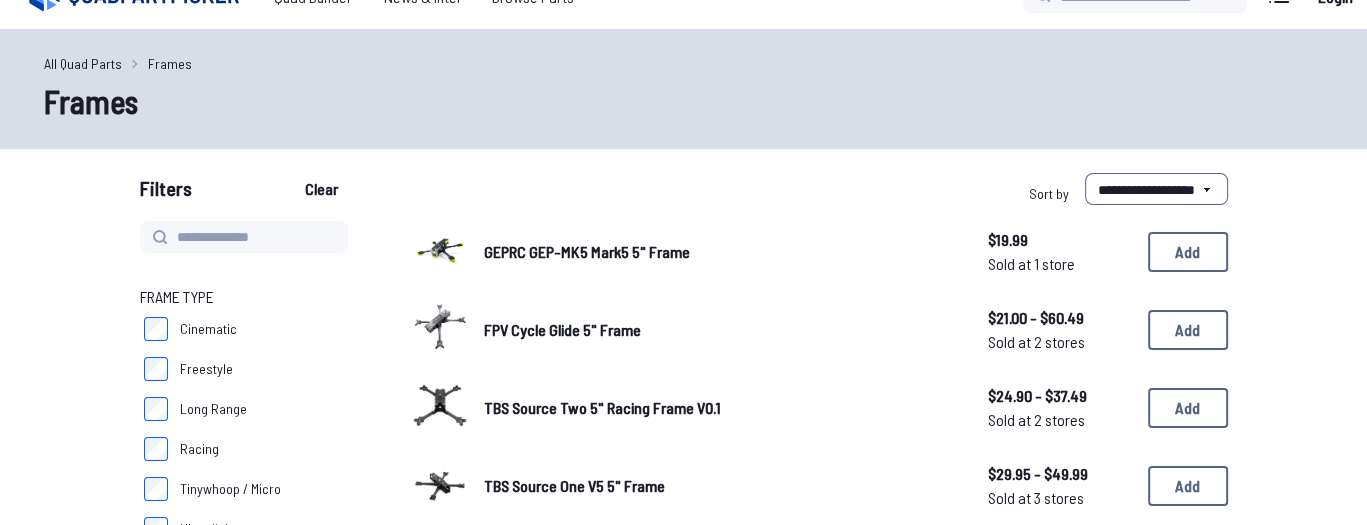 scroll, scrollTop: 40, scrollLeft: 0, axis: vertical 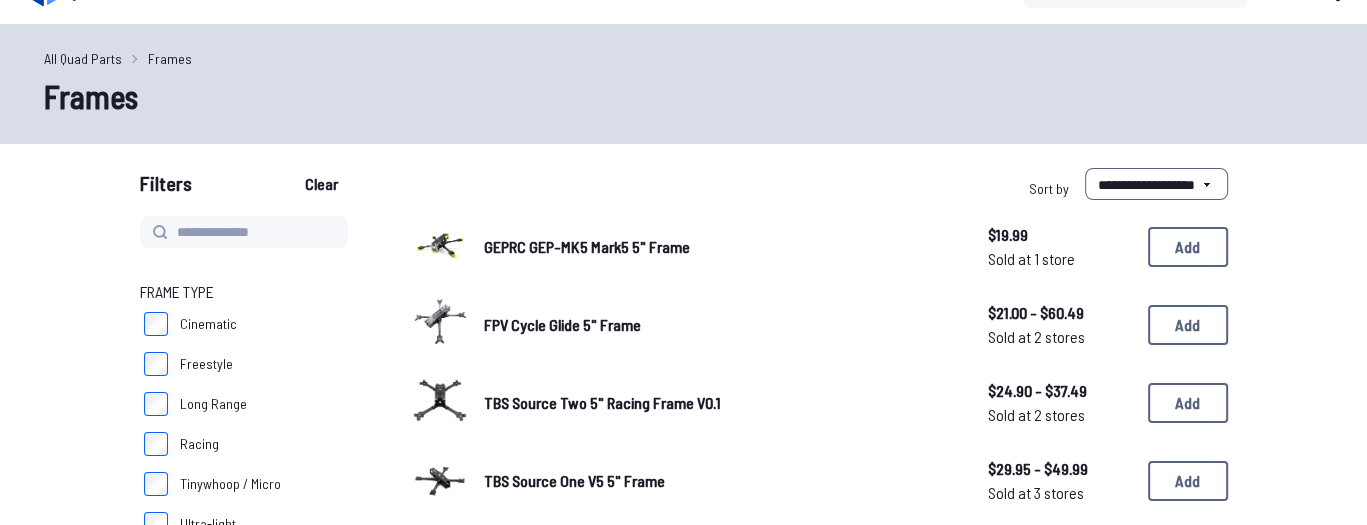 click on "GEPRC GEP-MK5 Mark5 5" Frame" at bounding box center [587, 246] 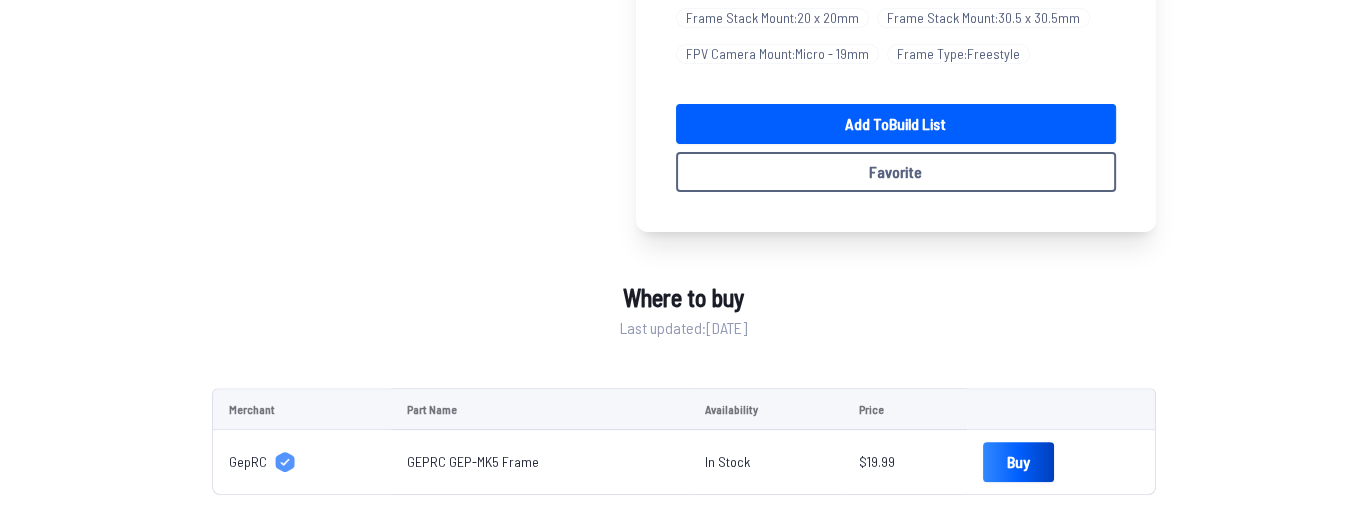 scroll, scrollTop: 570, scrollLeft: 0, axis: vertical 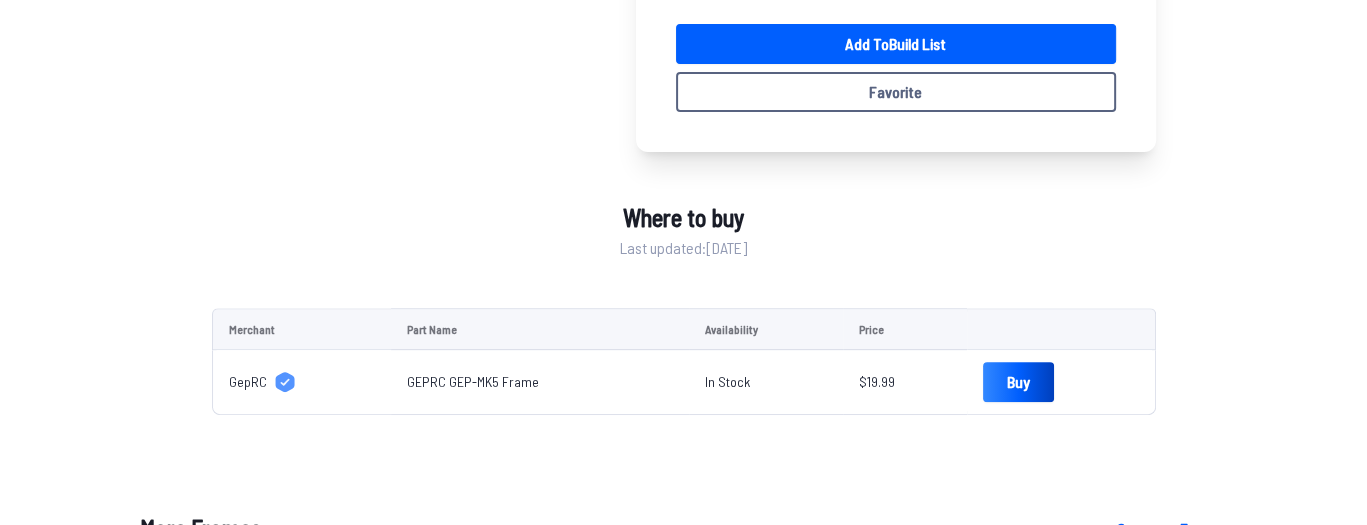 click on "GEPRC GEP-MK5 Frame" at bounding box center (473, 381) 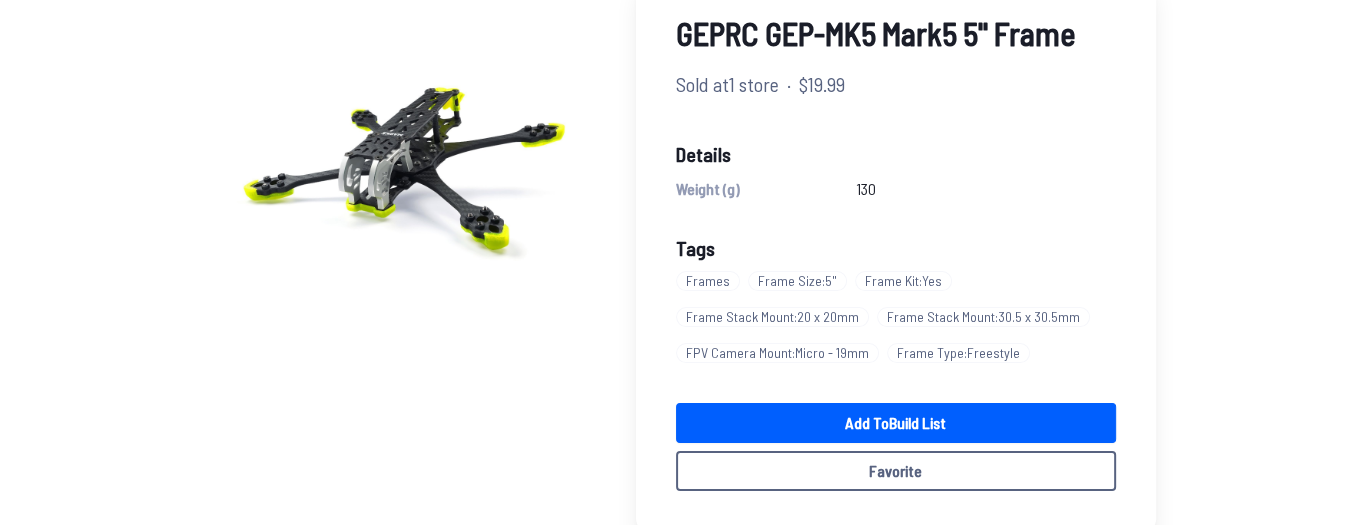 scroll, scrollTop: 170, scrollLeft: 0, axis: vertical 